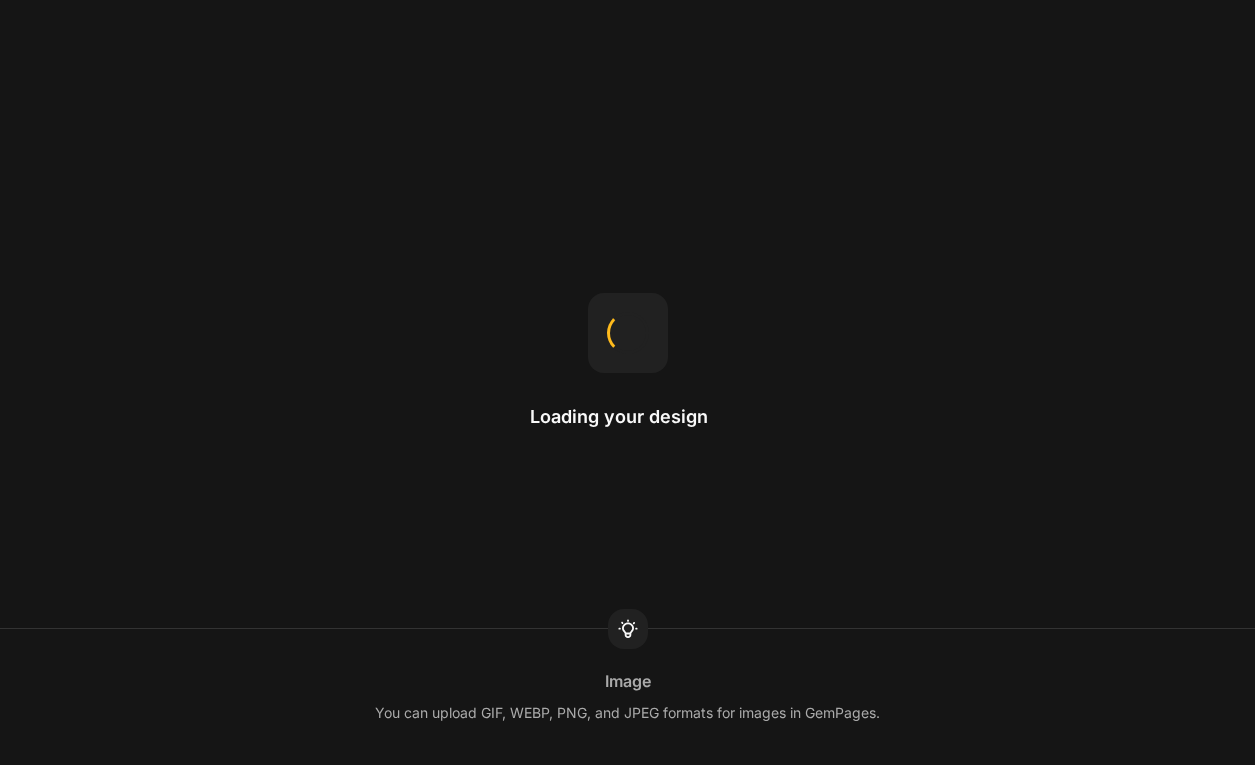 scroll, scrollTop: 0, scrollLeft: 0, axis: both 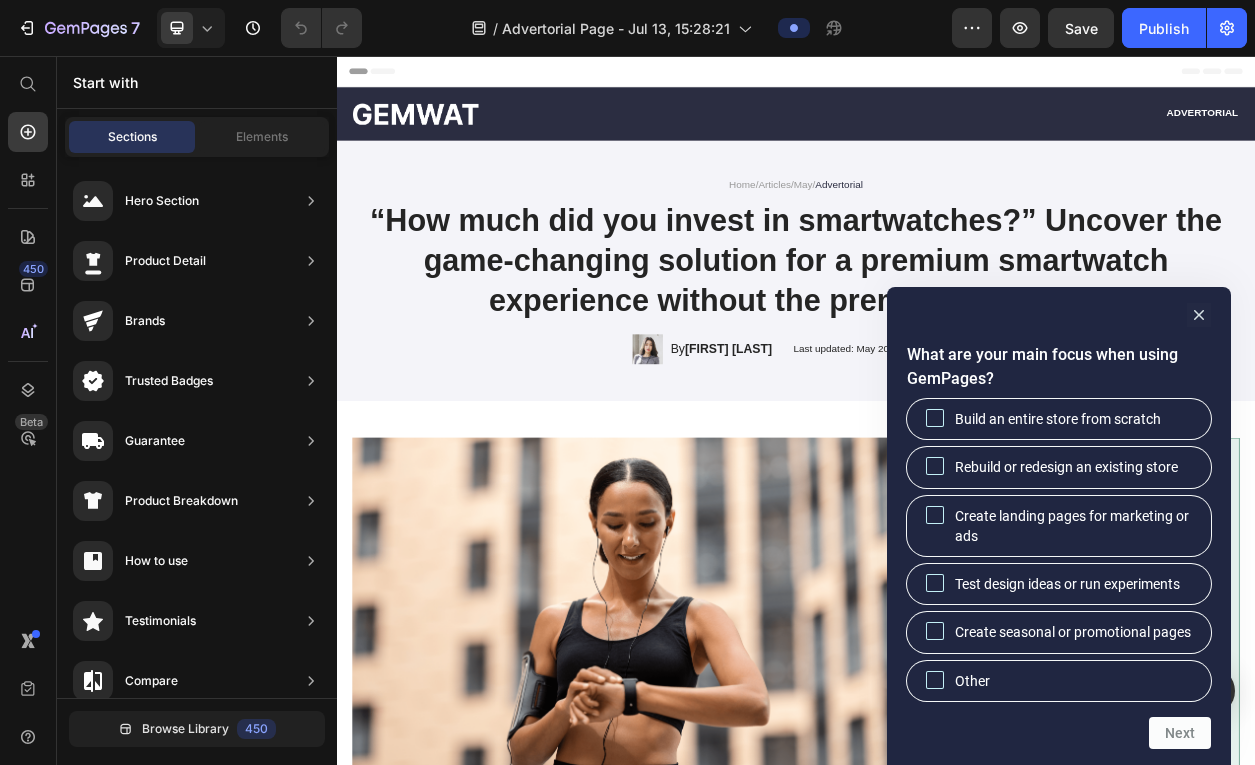 click on "What are your main focus when using GemPages? Build an entire store from scratch Rebuild or redesign an existing store Create landing pages for marketing or ads Test design ideas or run experiments Create seasonal or promotional pages Other Next" at bounding box center [1059, 526] 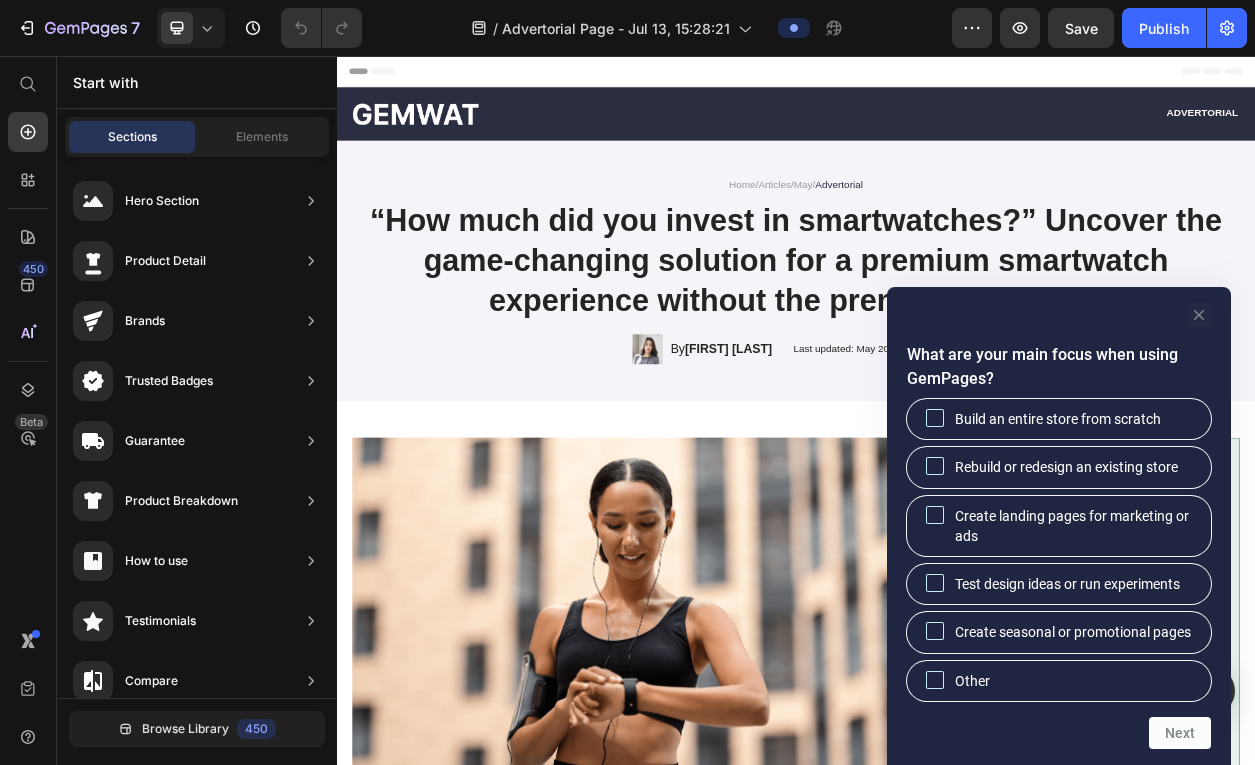click 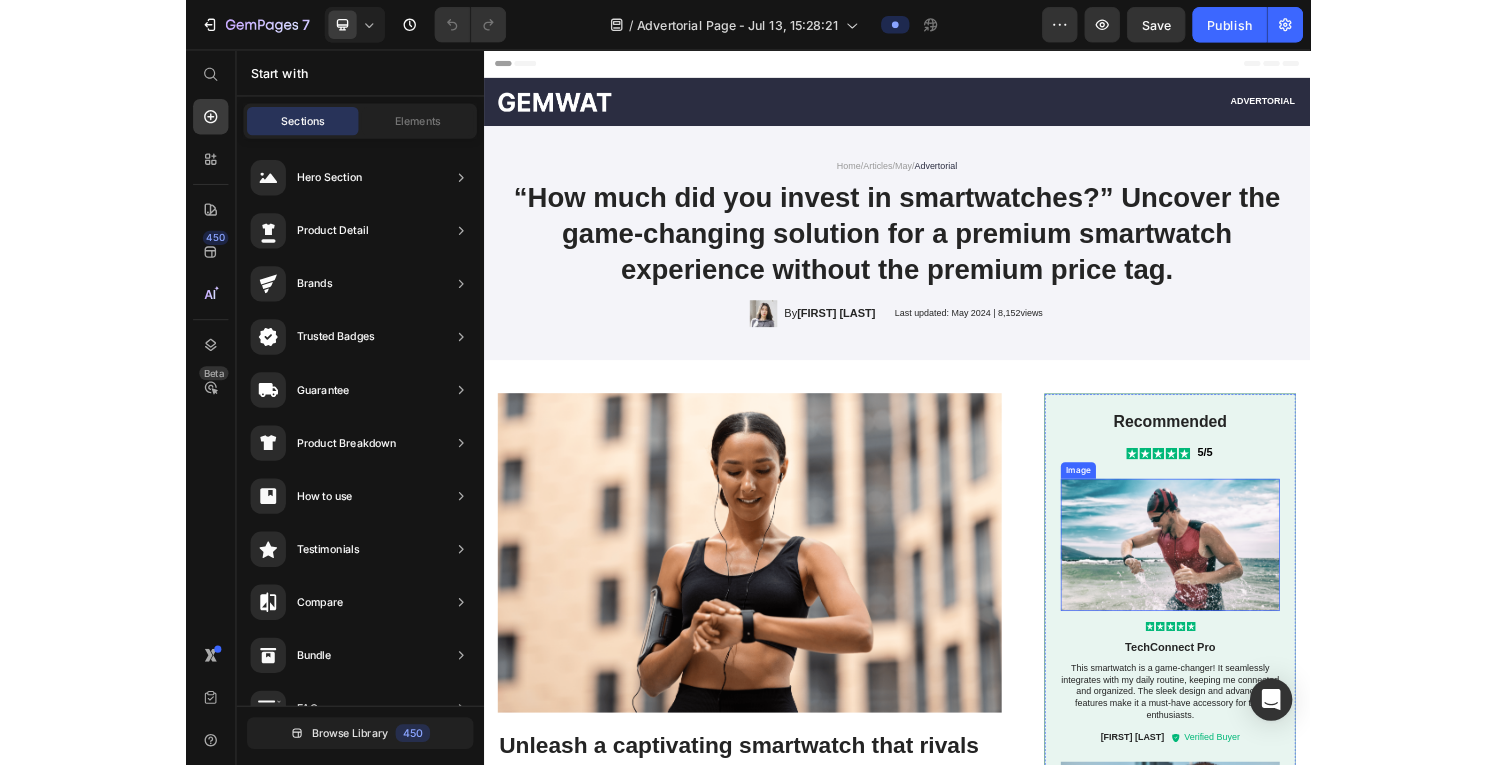 scroll, scrollTop: 0, scrollLeft: 0, axis: both 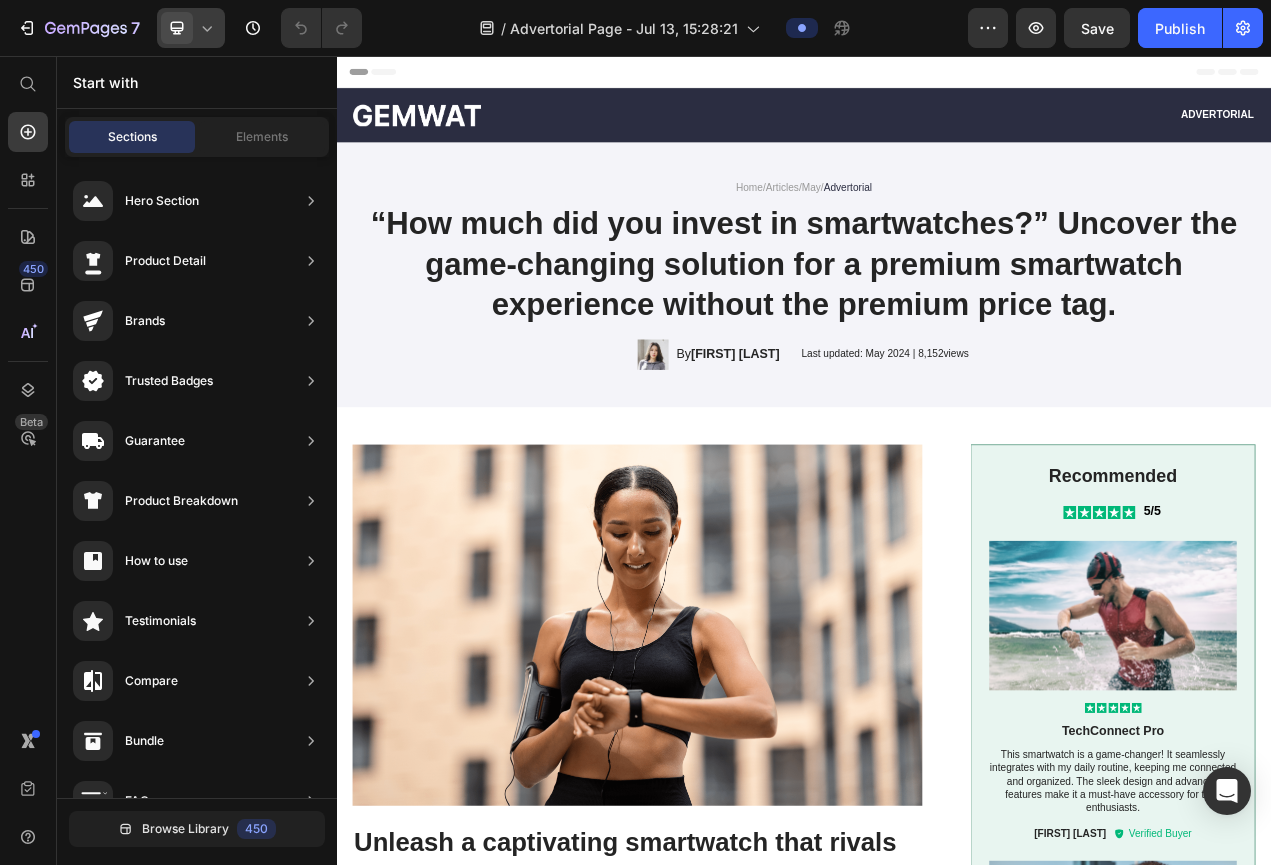 click 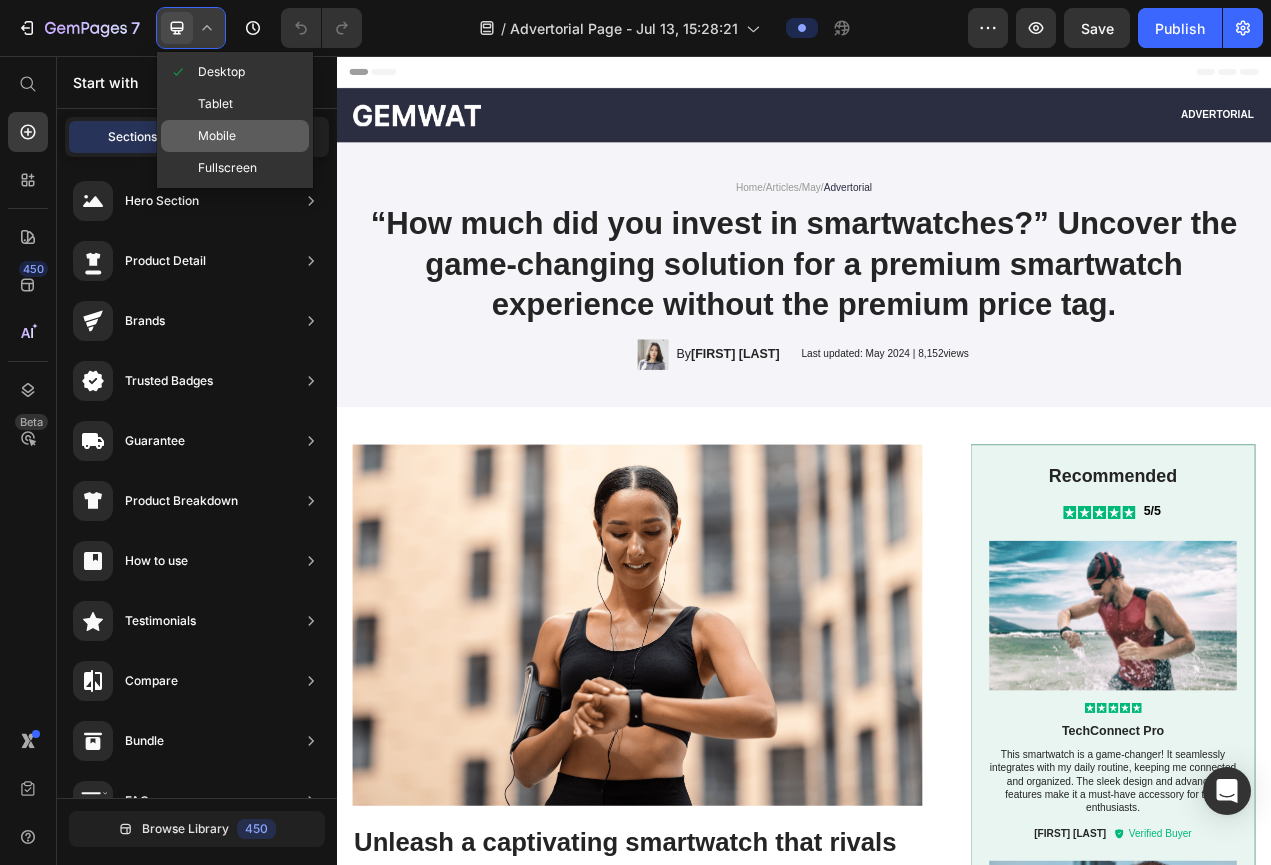 click on "Mobile" at bounding box center (217, 136) 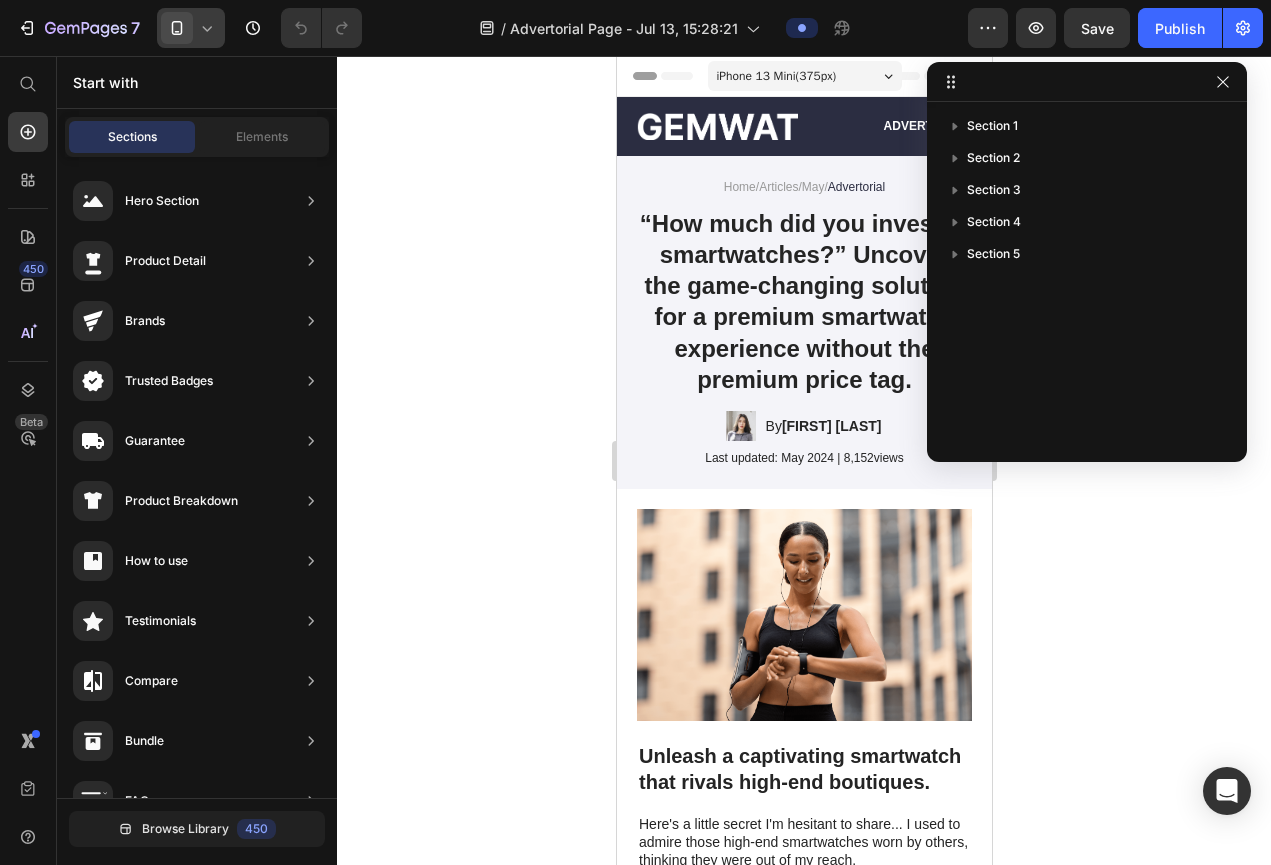 click 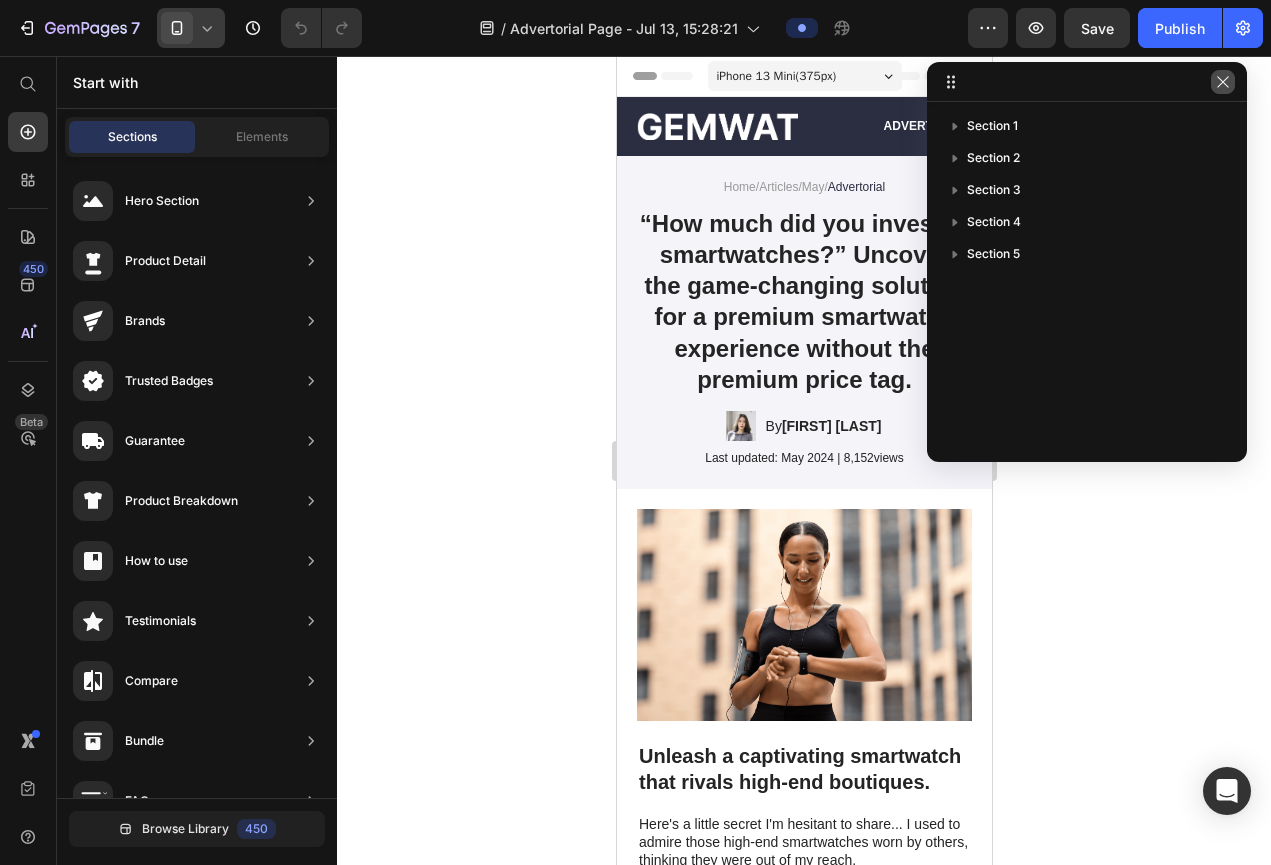 click 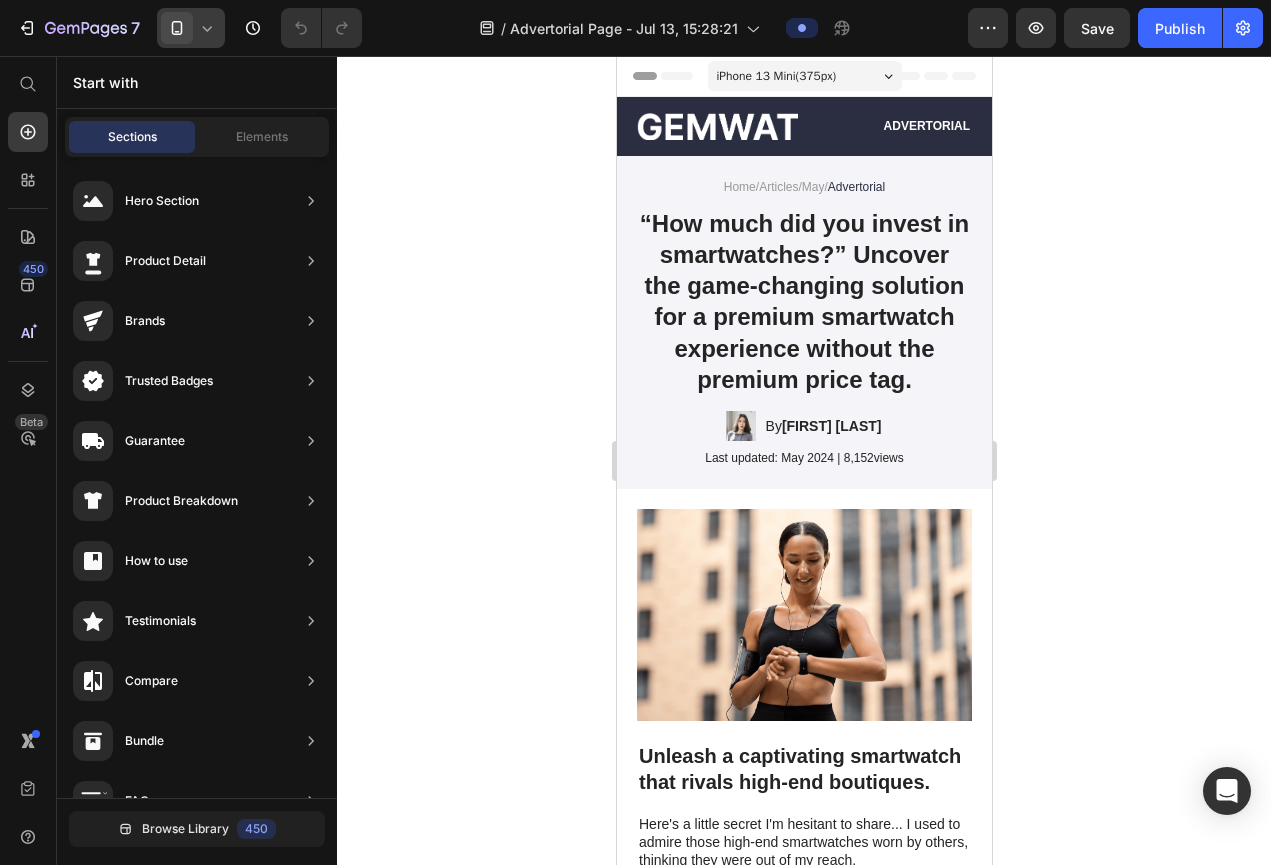 click 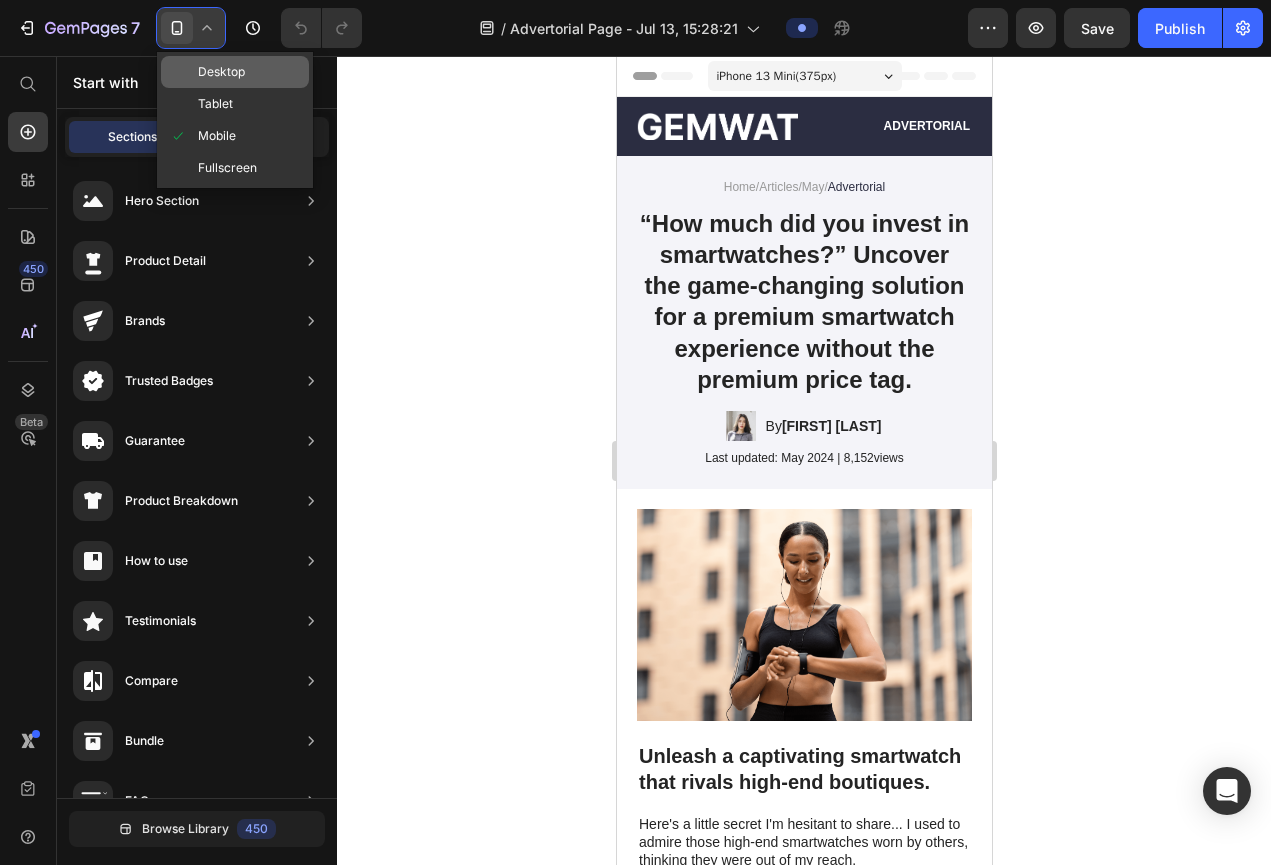 click on "Desktop" at bounding box center (221, 72) 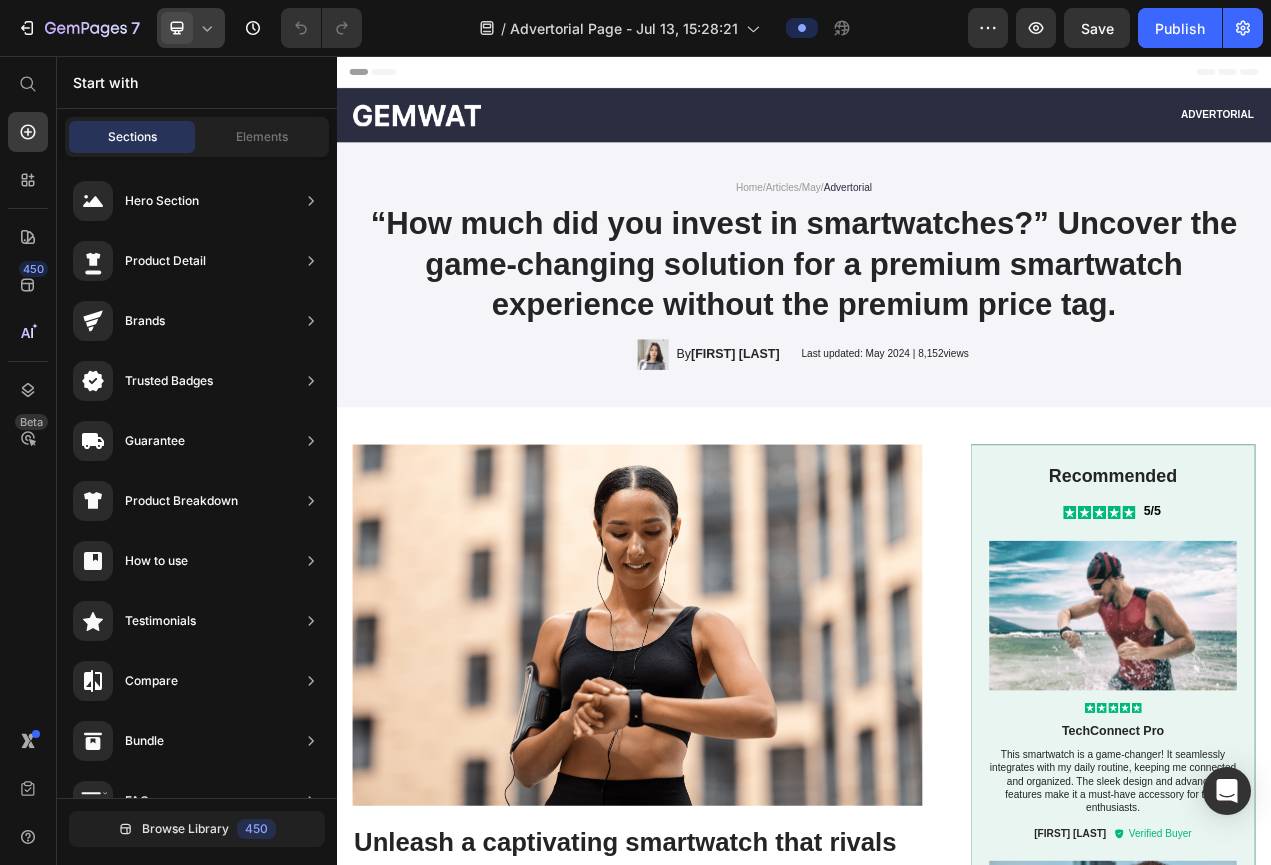 click 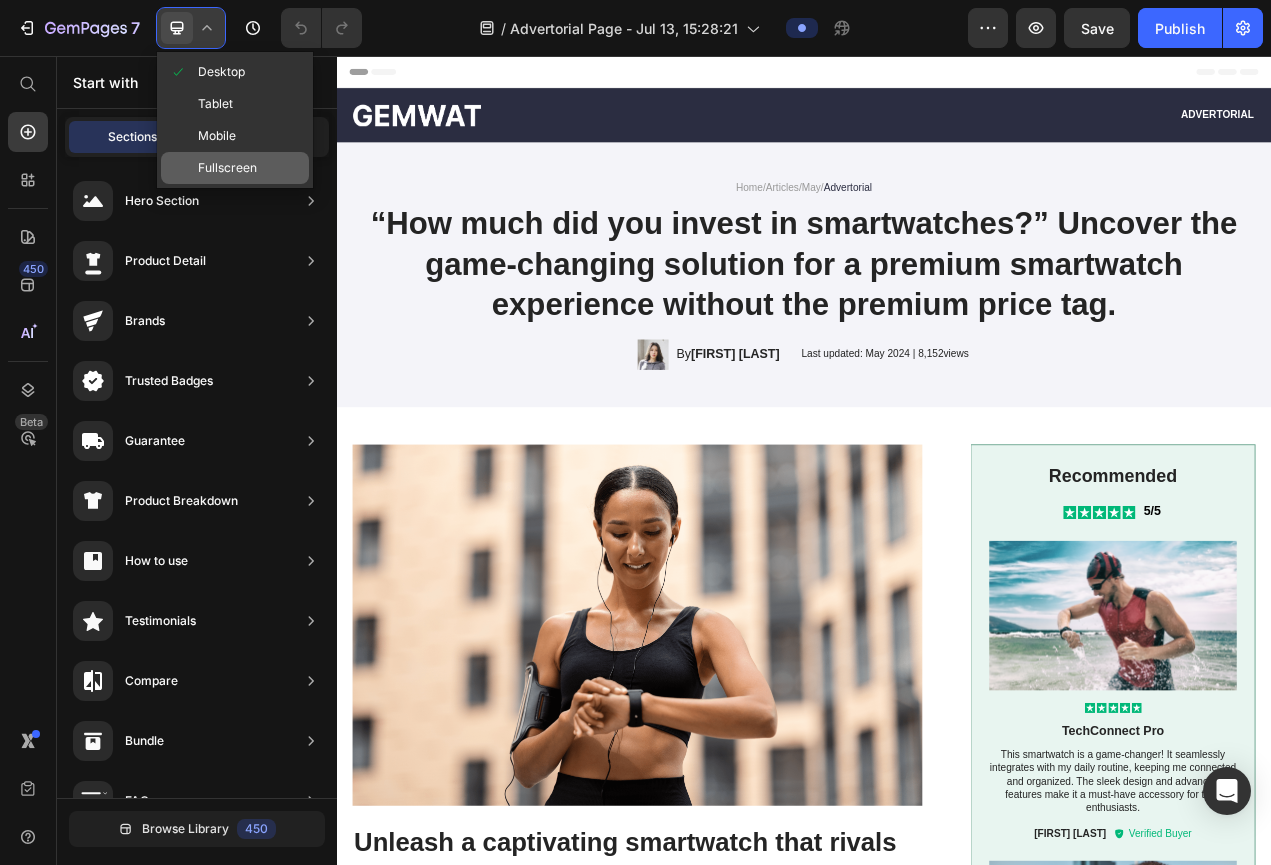 click on "Fullscreen" 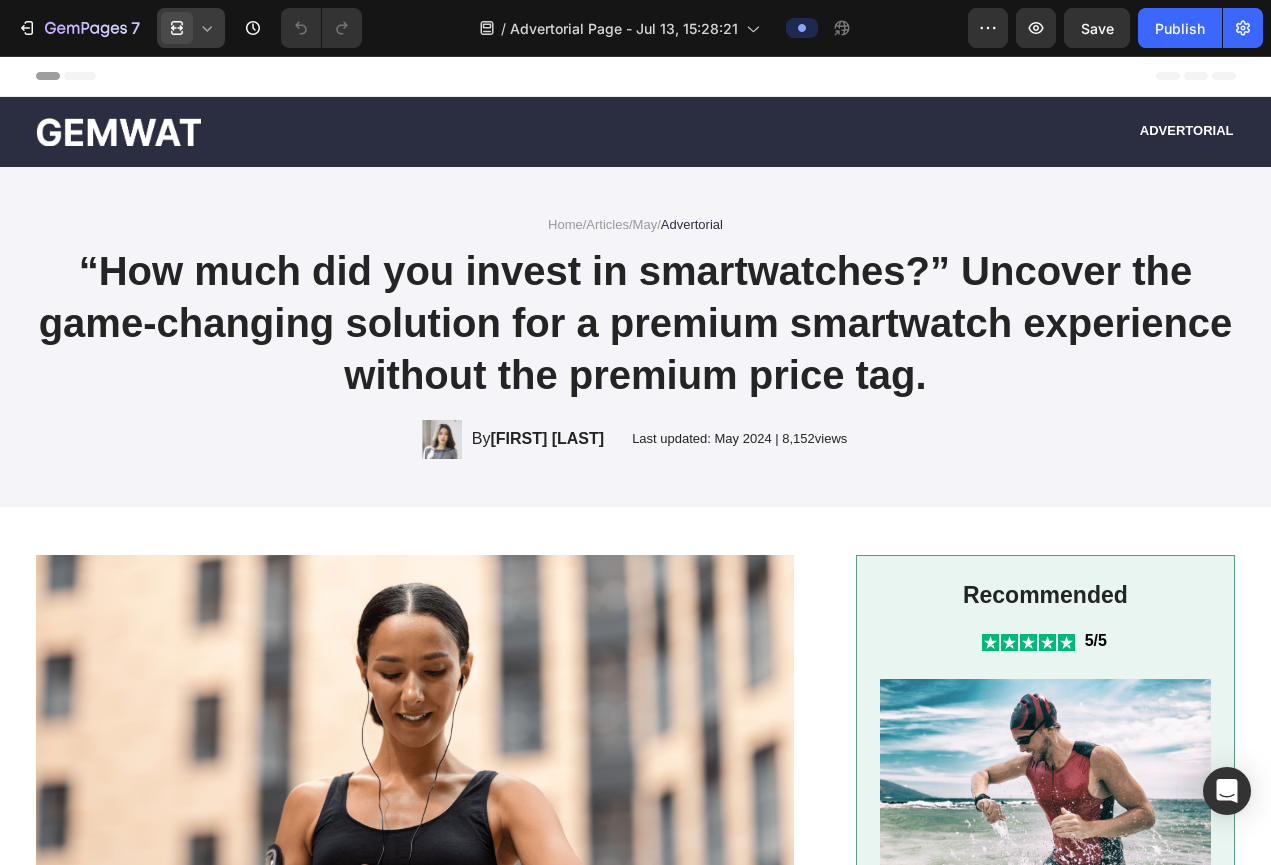 click 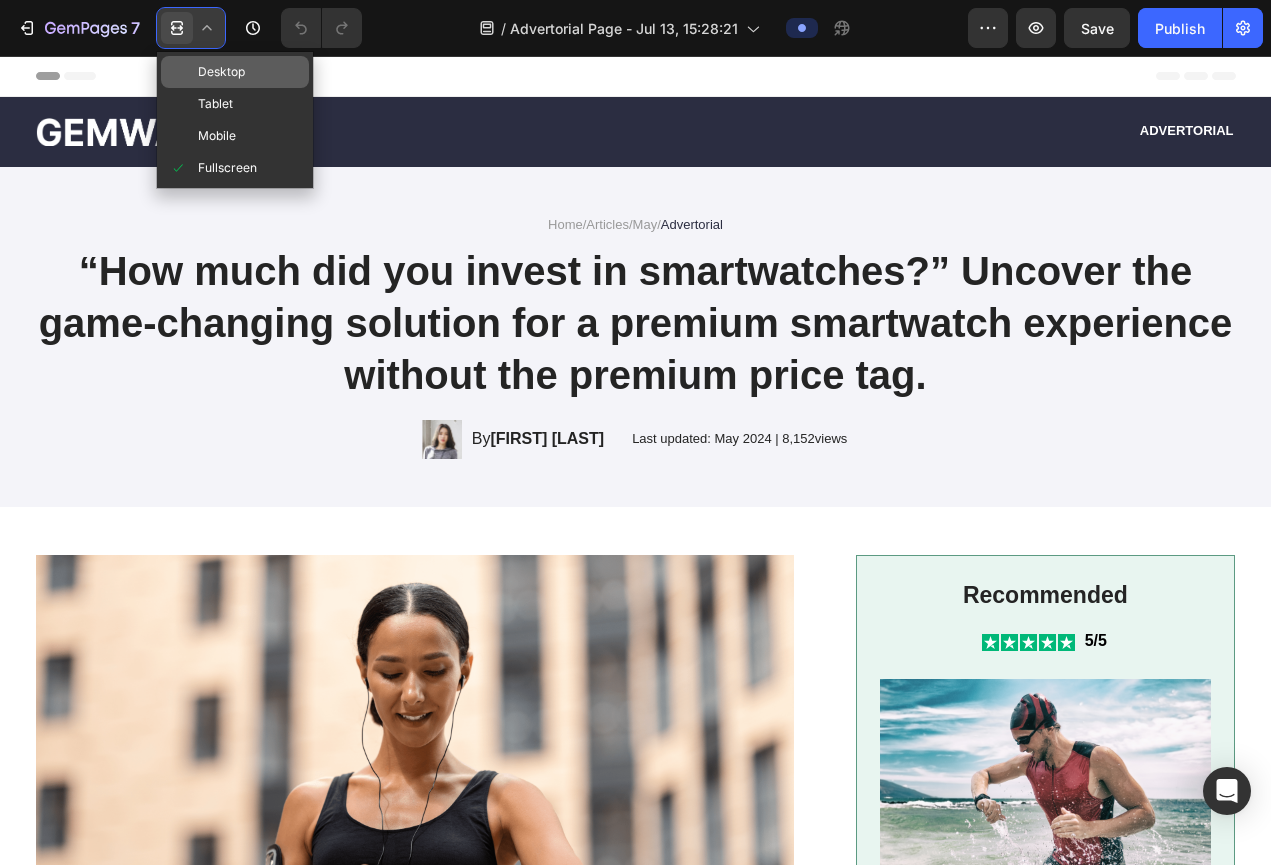 click on "Desktop" at bounding box center (221, 72) 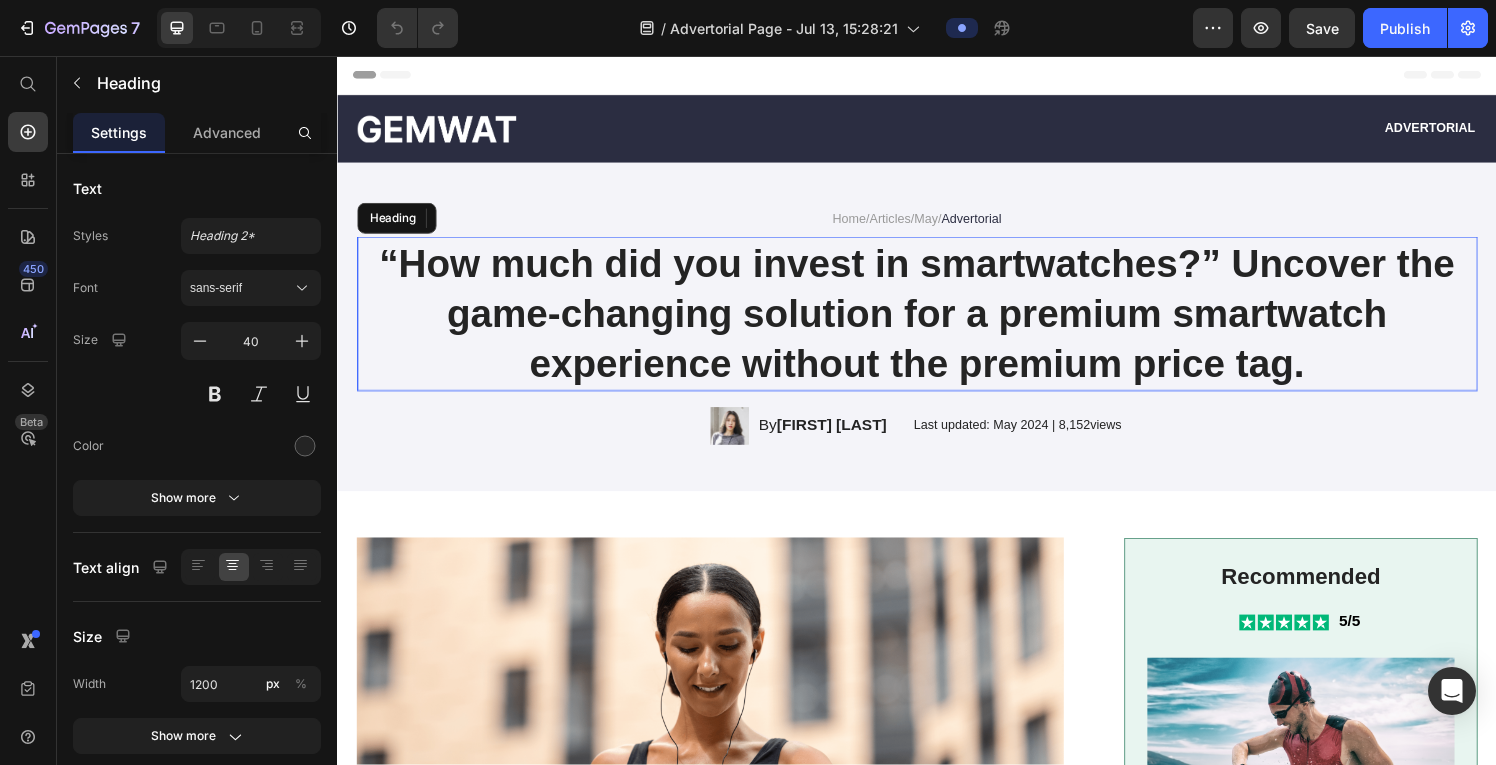 click on "“How much did you invest in smartwatches?” Uncover the game-changing solution for a premium smartwatch experience without the premium price tag." at bounding box center (937, 323) 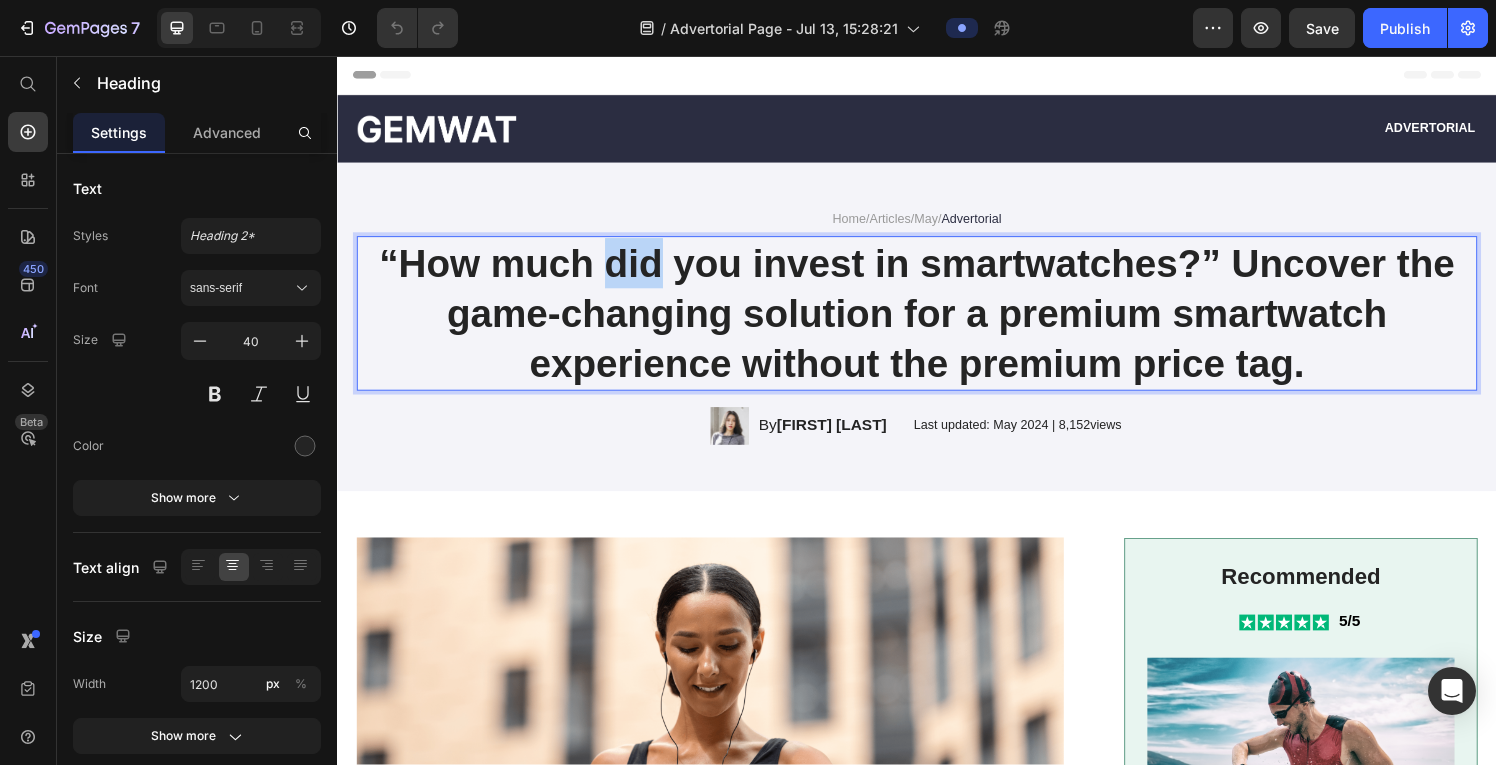 click on "“How much did you invest in smartwatches?” Uncover the game-changing solution for a premium smartwatch experience without the premium price tag." at bounding box center (937, 323) 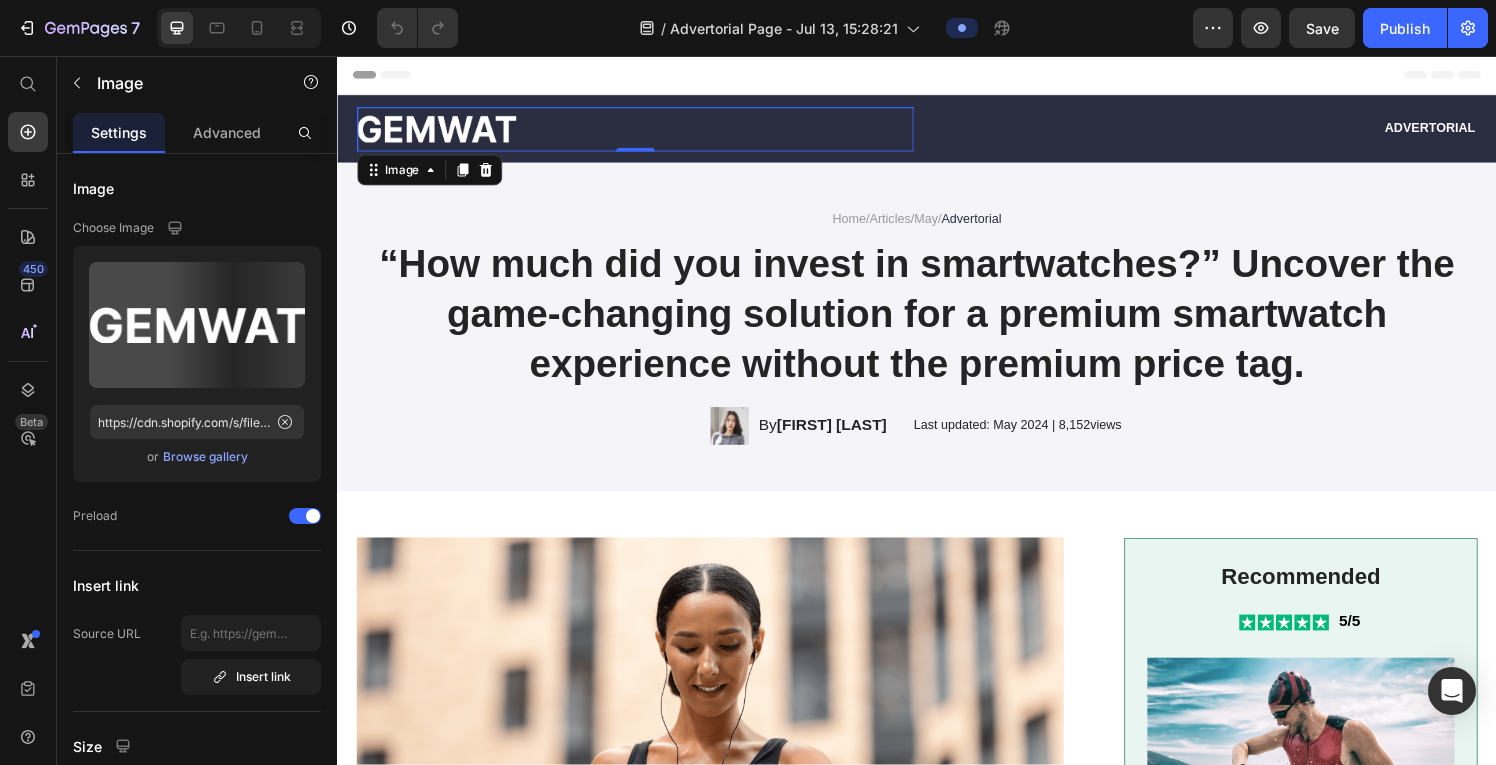 click at bounding box center [645, 132] 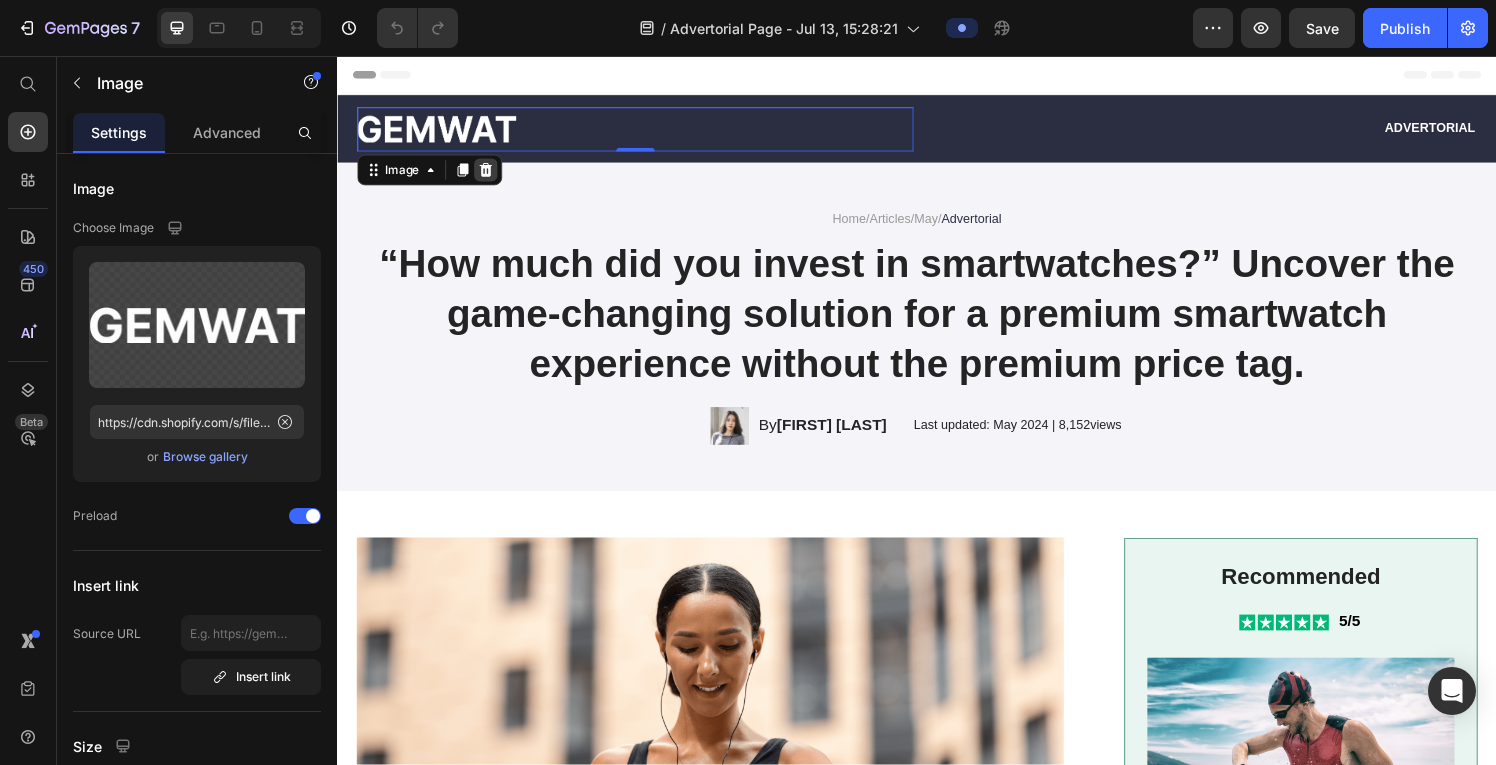 click 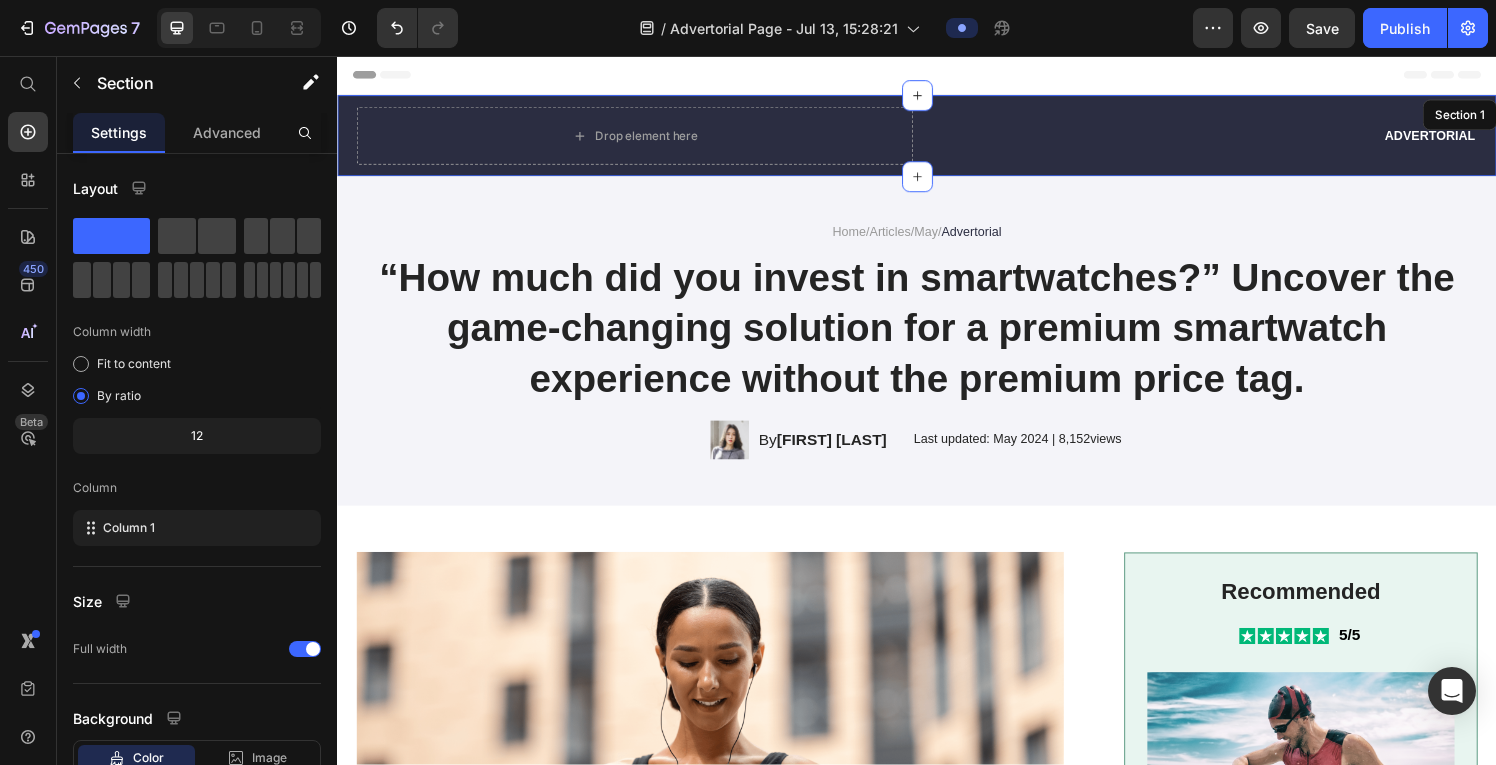 click on "Drop element here Advertorial Text Block Row Section 1" at bounding box center (937, 139) 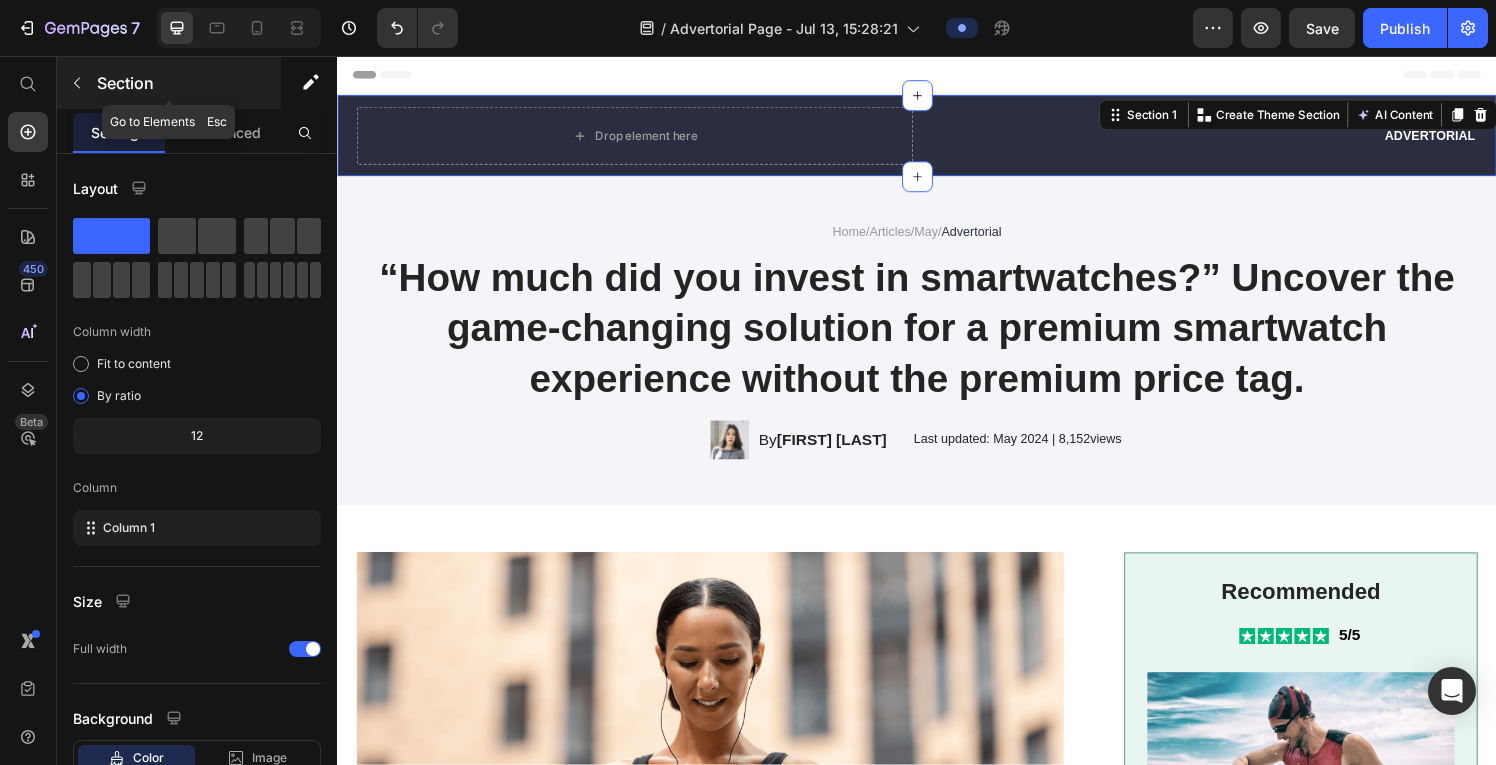 click 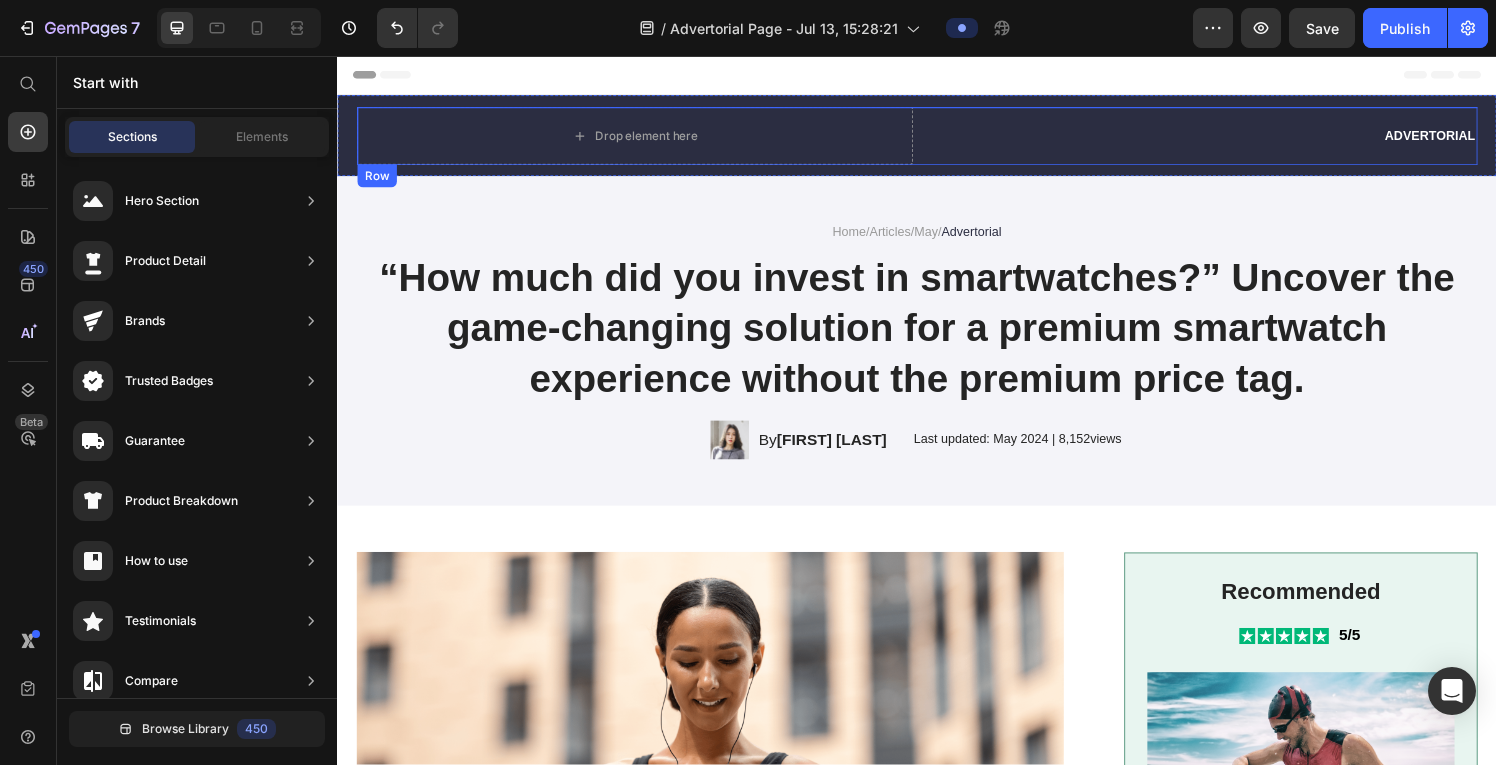 click on "Advertorial Text Block" at bounding box center (1229, 139) 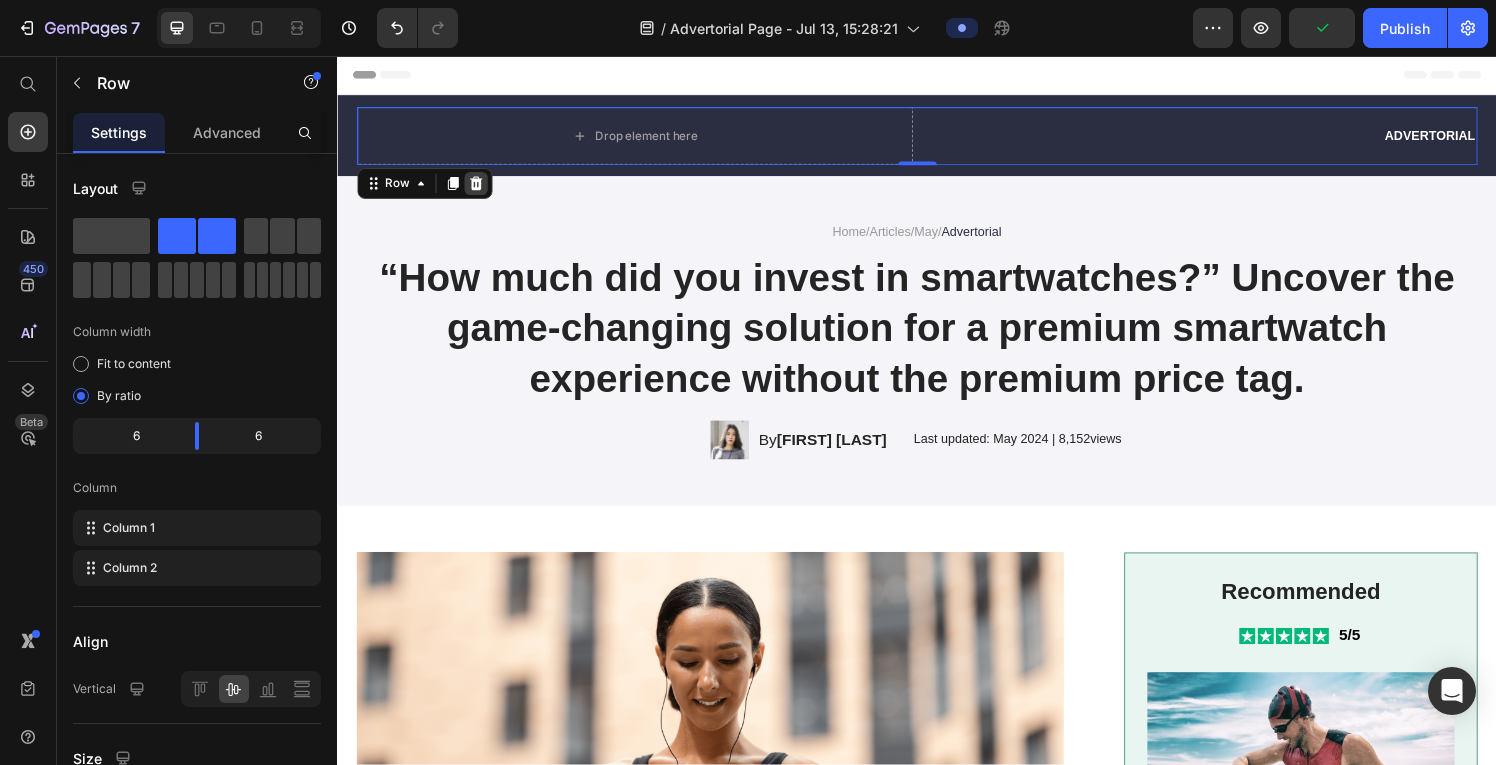 click 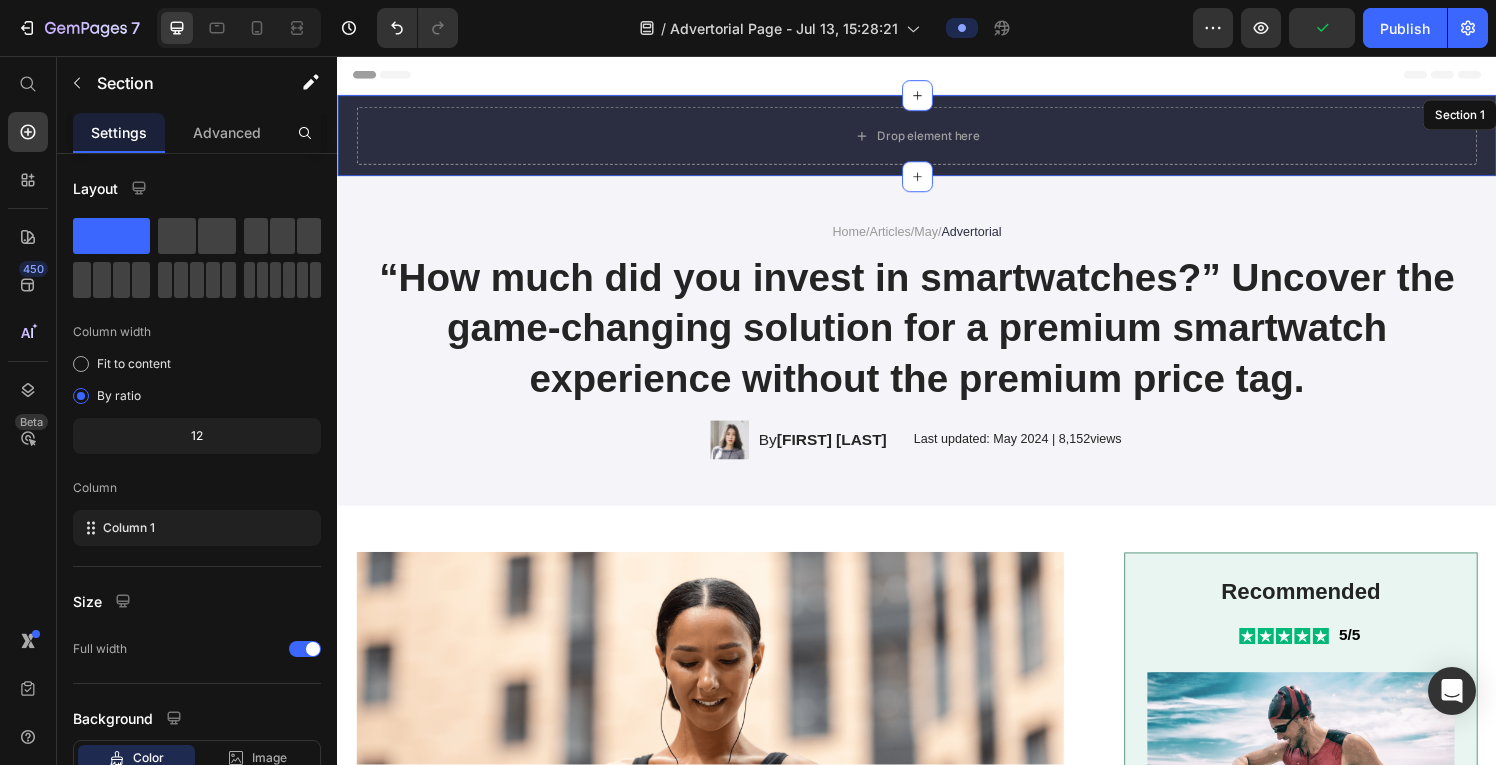 click on "Drop element here Section 1" at bounding box center (937, 139) 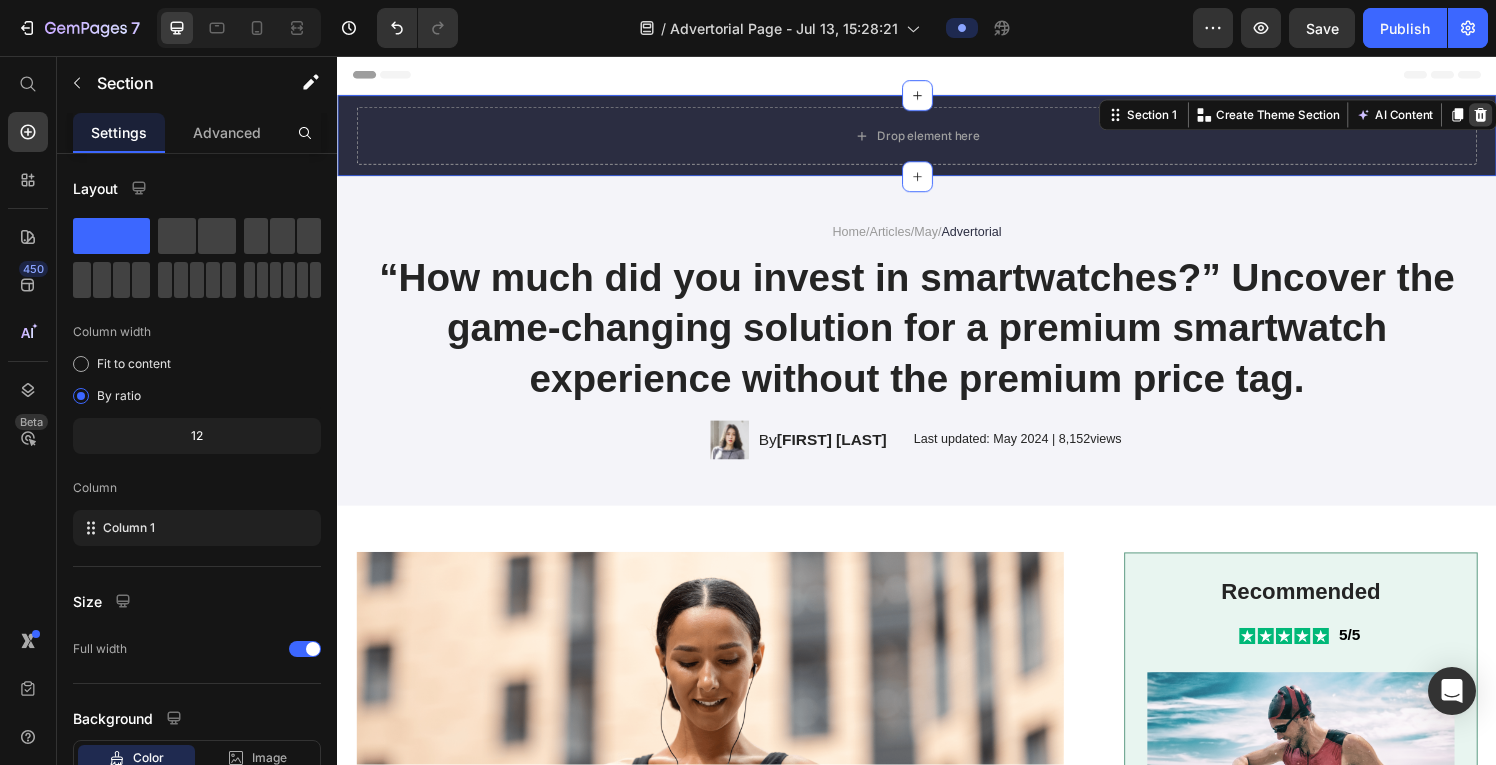 click 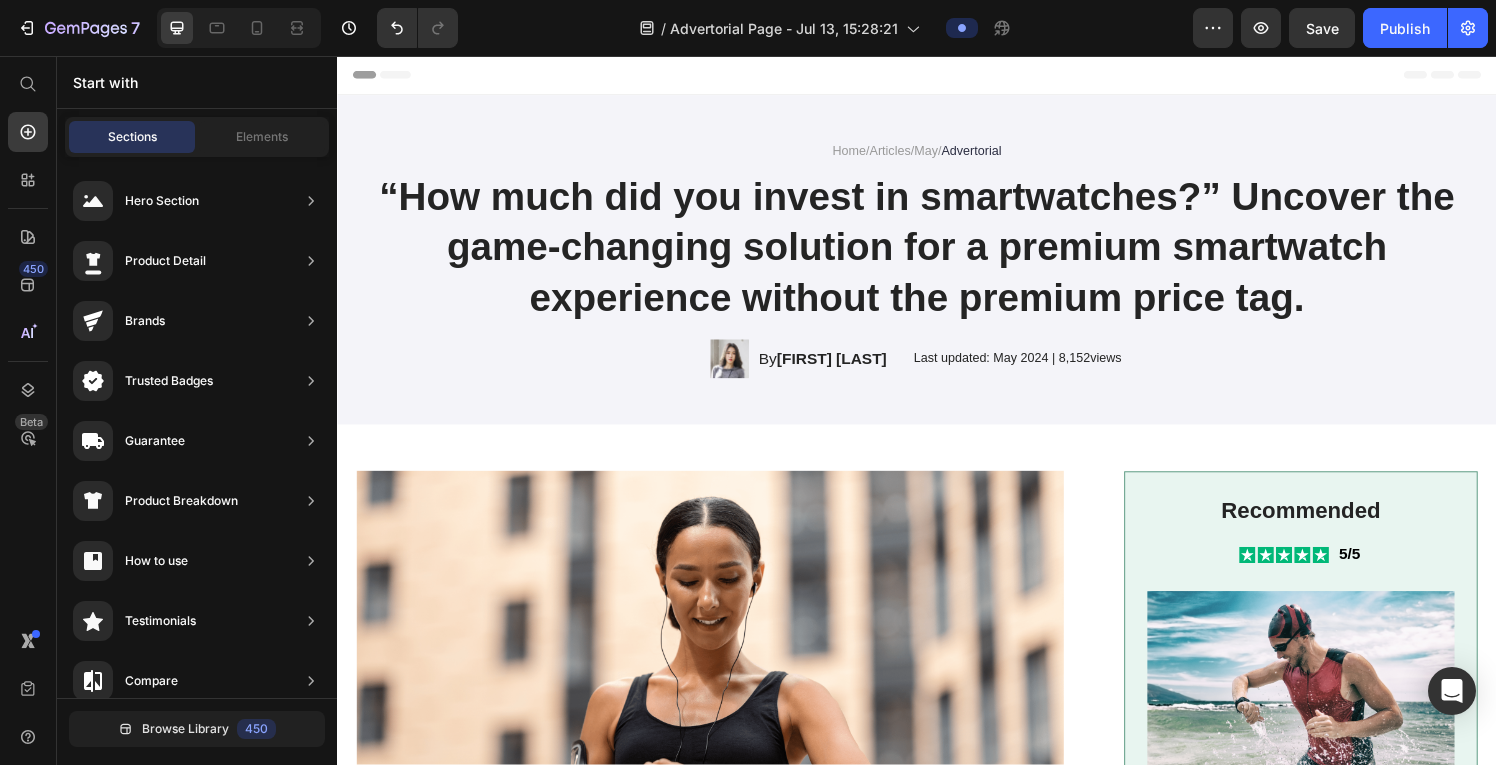 click on "Header" at bounding box center (394, 76) 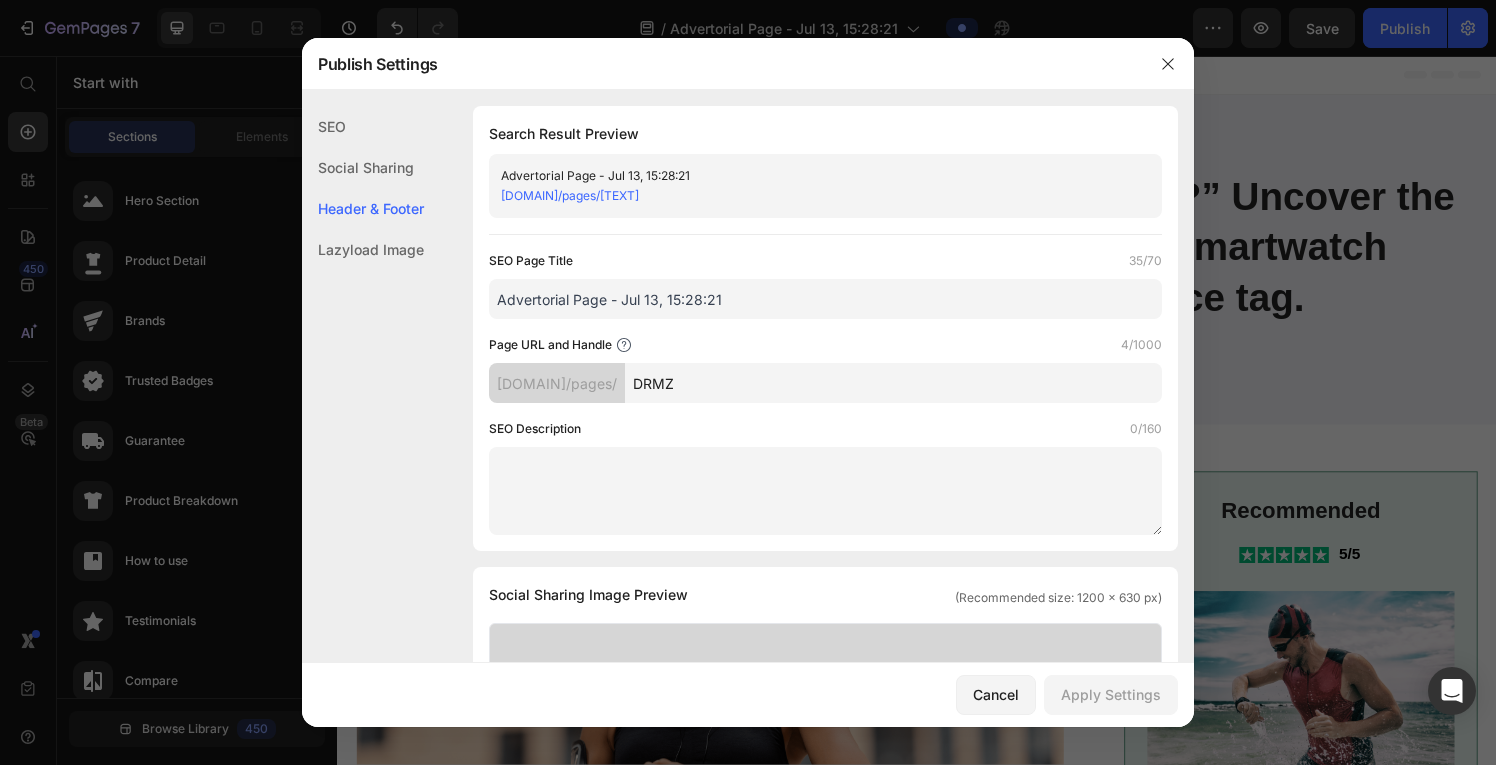 scroll, scrollTop: 937, scrollLeft: 0, axis: vertical 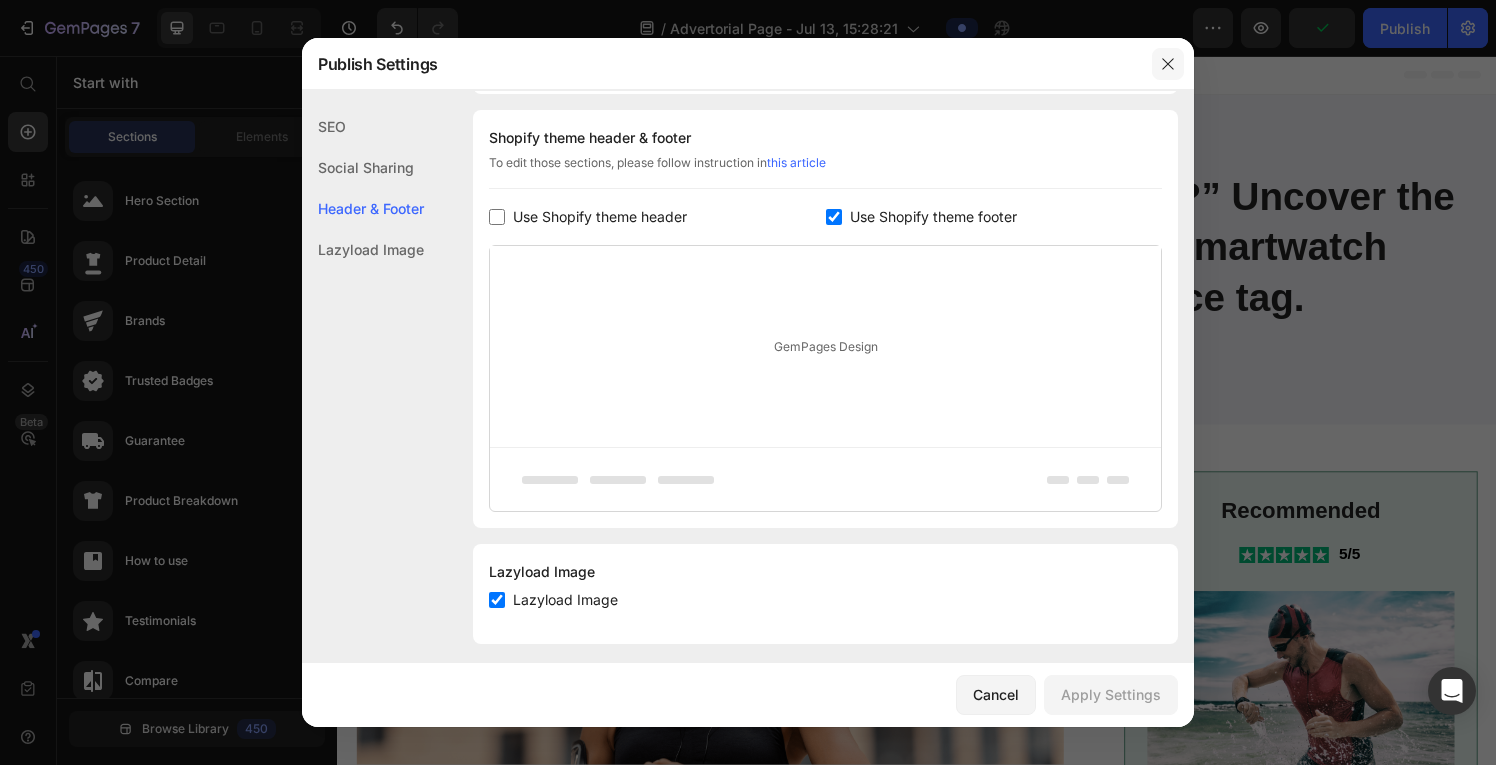 click at bounding box center (1168, 64) 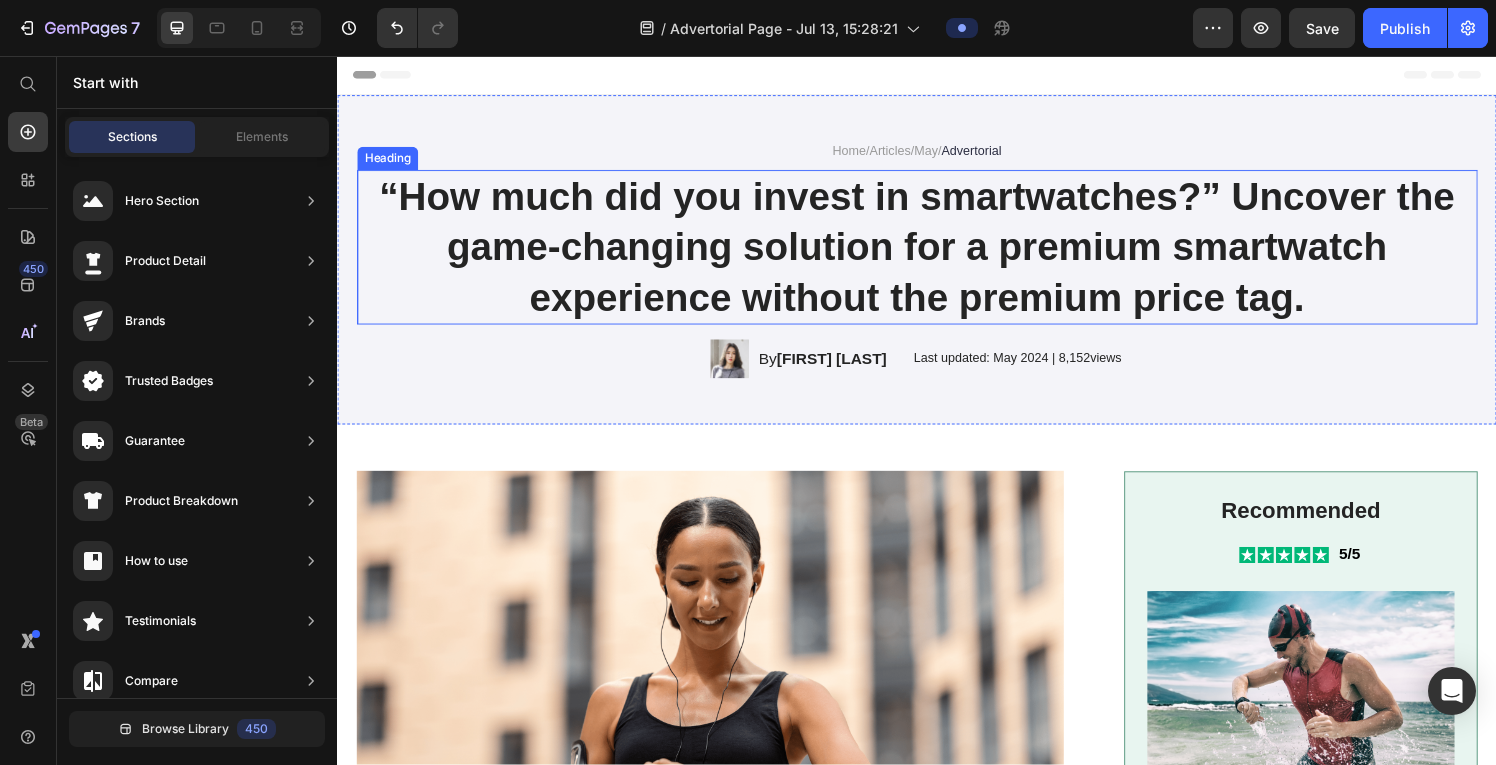 click on "“How much did you invest in smartwatches?” Uncover the game-changing solution for a premium smartwatch experience without the premium price tag." at bounding box center [937, 254] 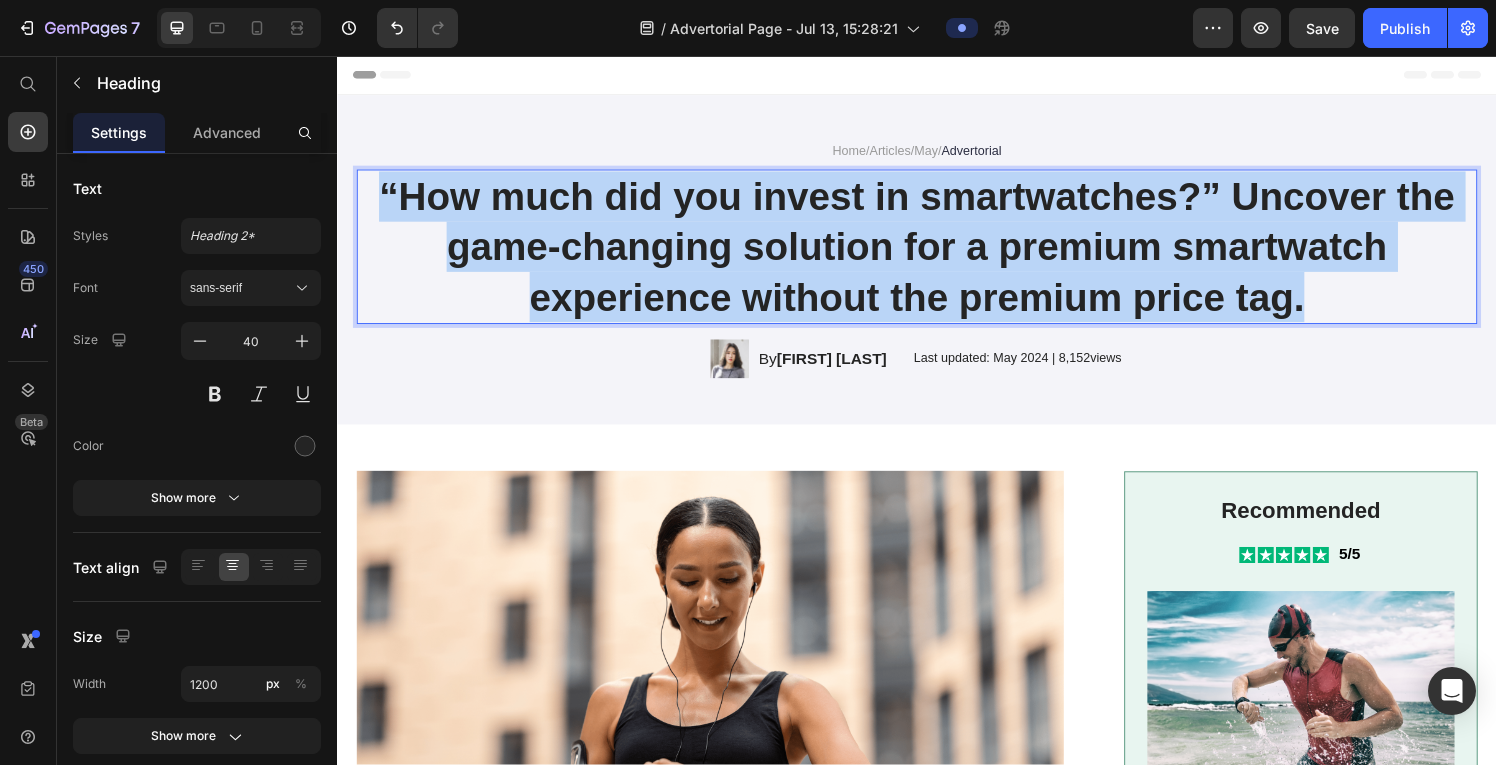 click on "“How much did you invest in smartwatches?” Uncover the game-changing solution for a premium smartwatch experience without the premium price tag." at bounding box center (937, 254) 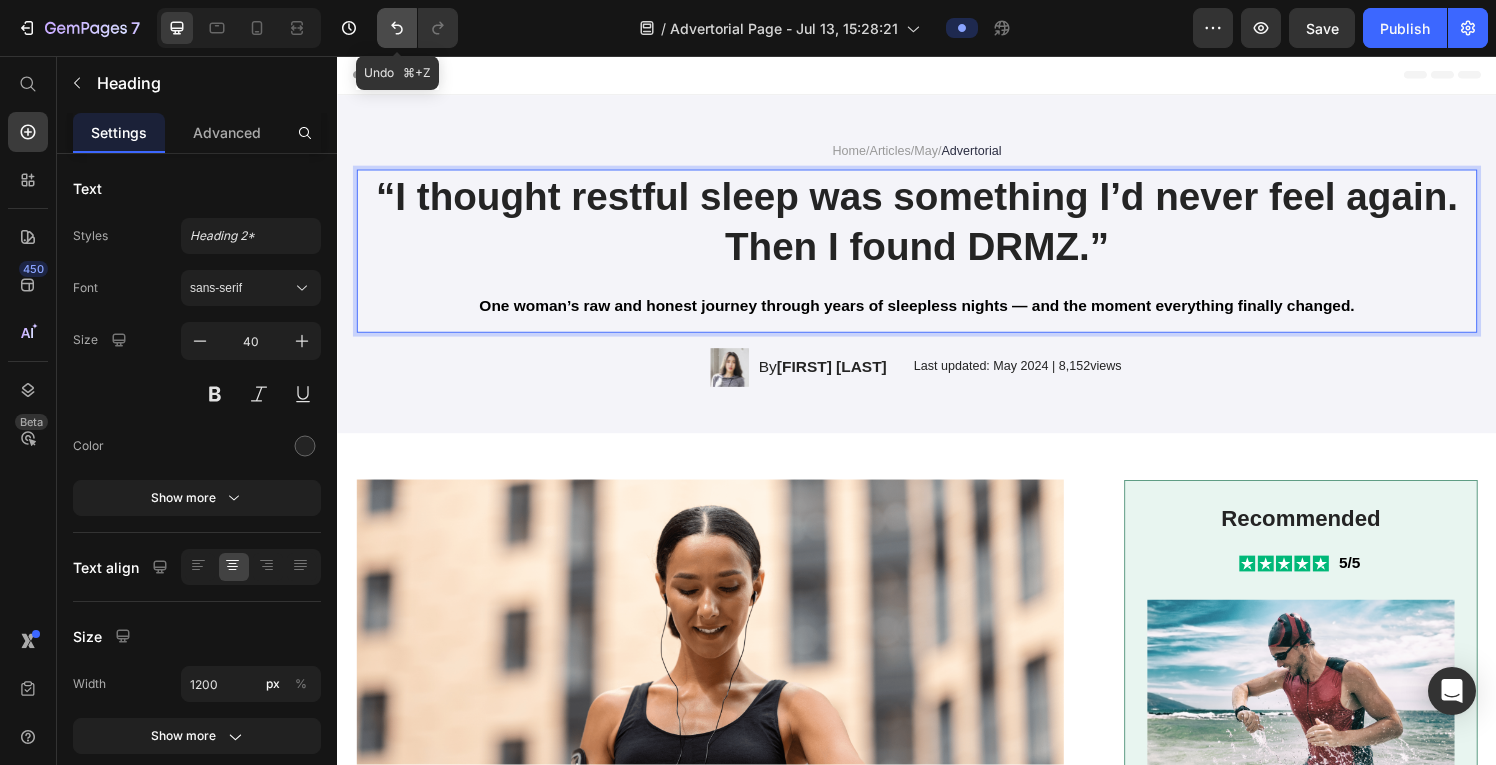 click 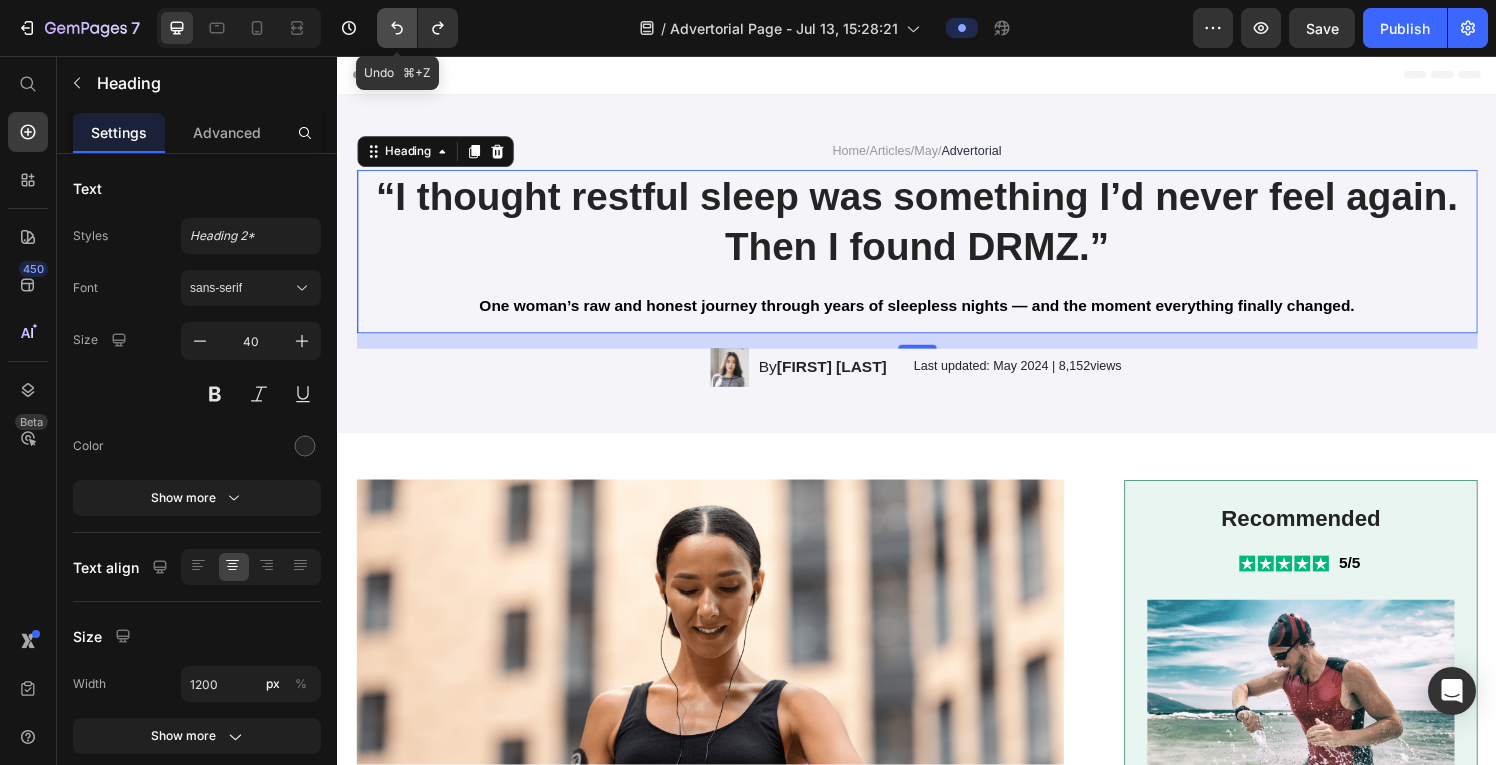 click 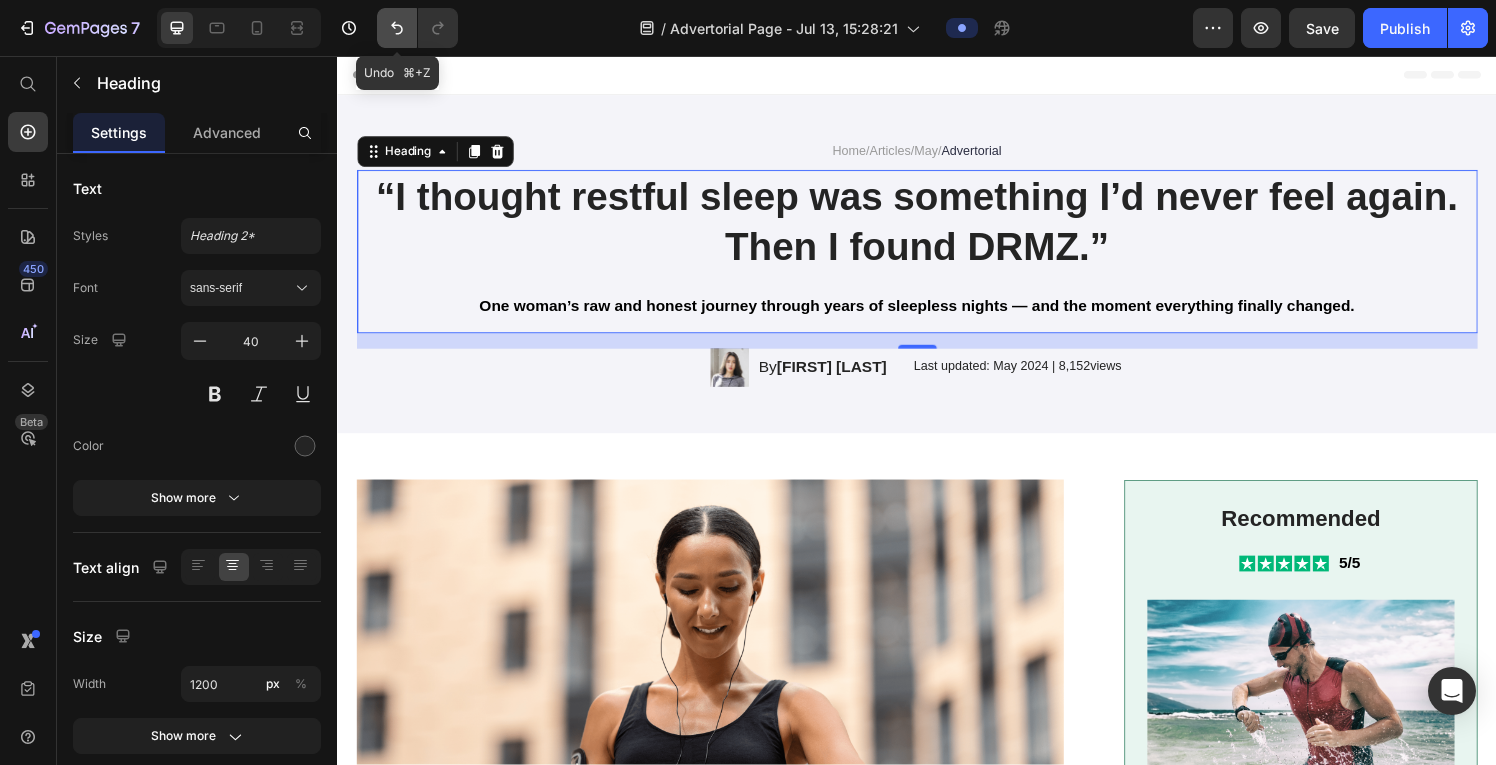 click 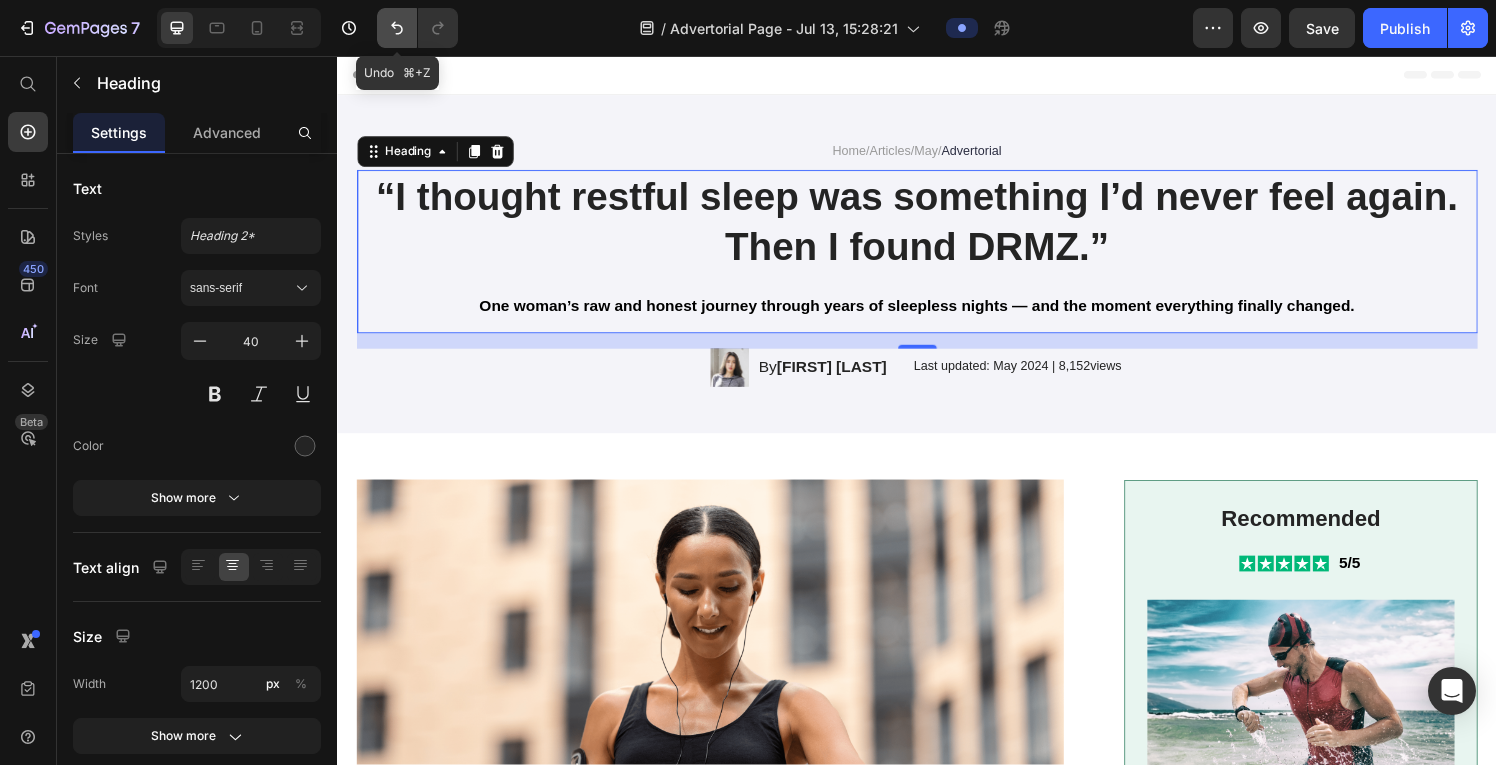 click 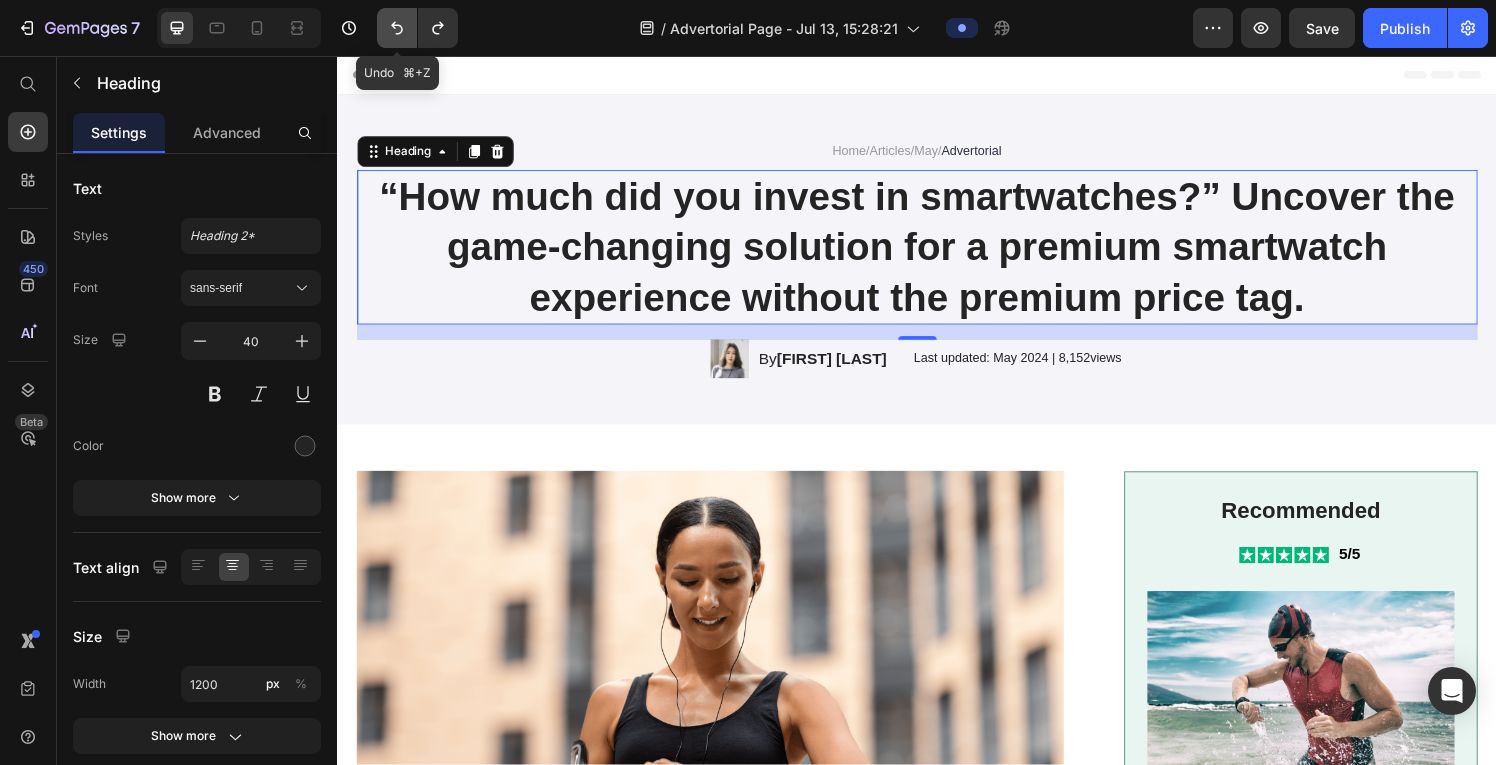 click 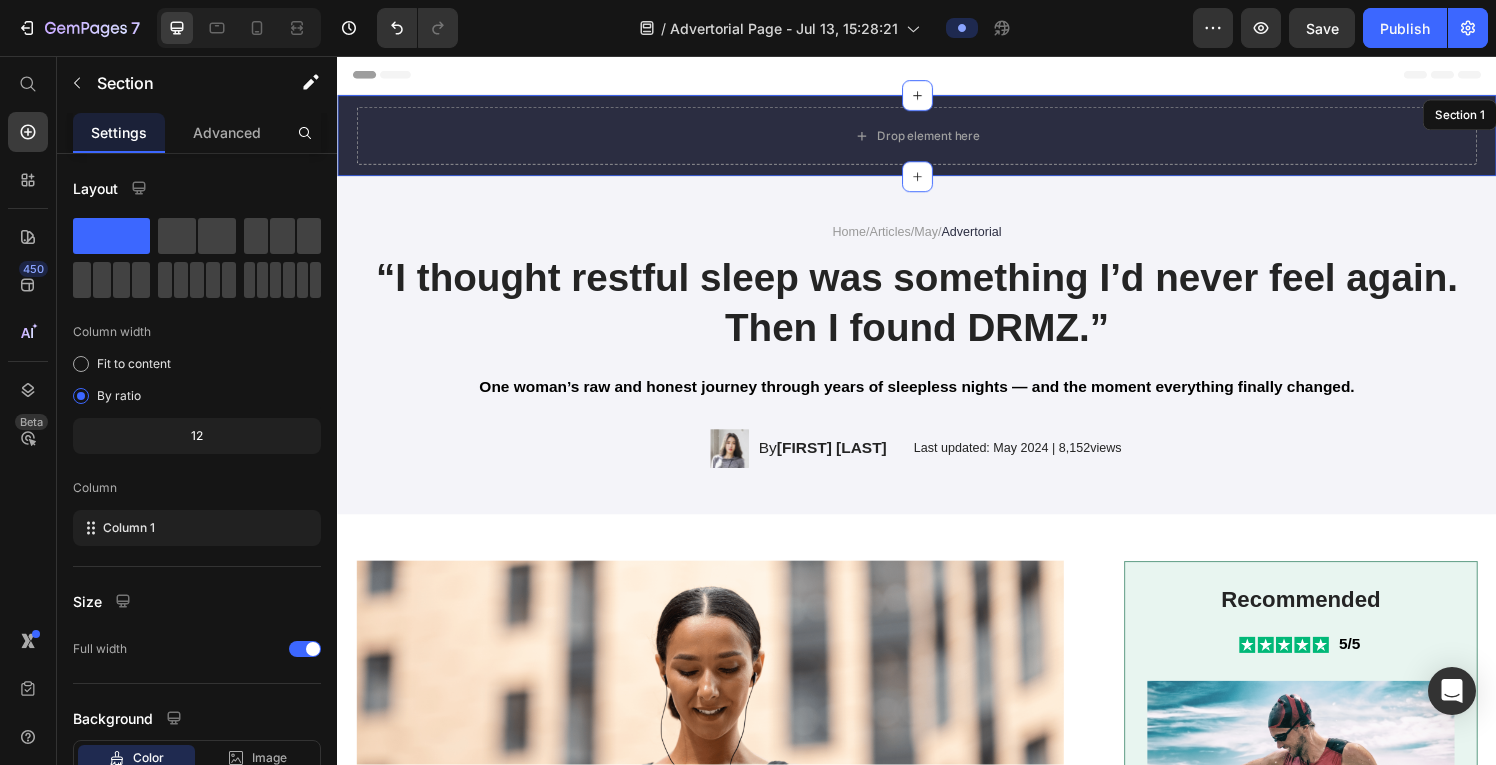 click on "Drop element here Section 1" at bounding box center (937, 139) 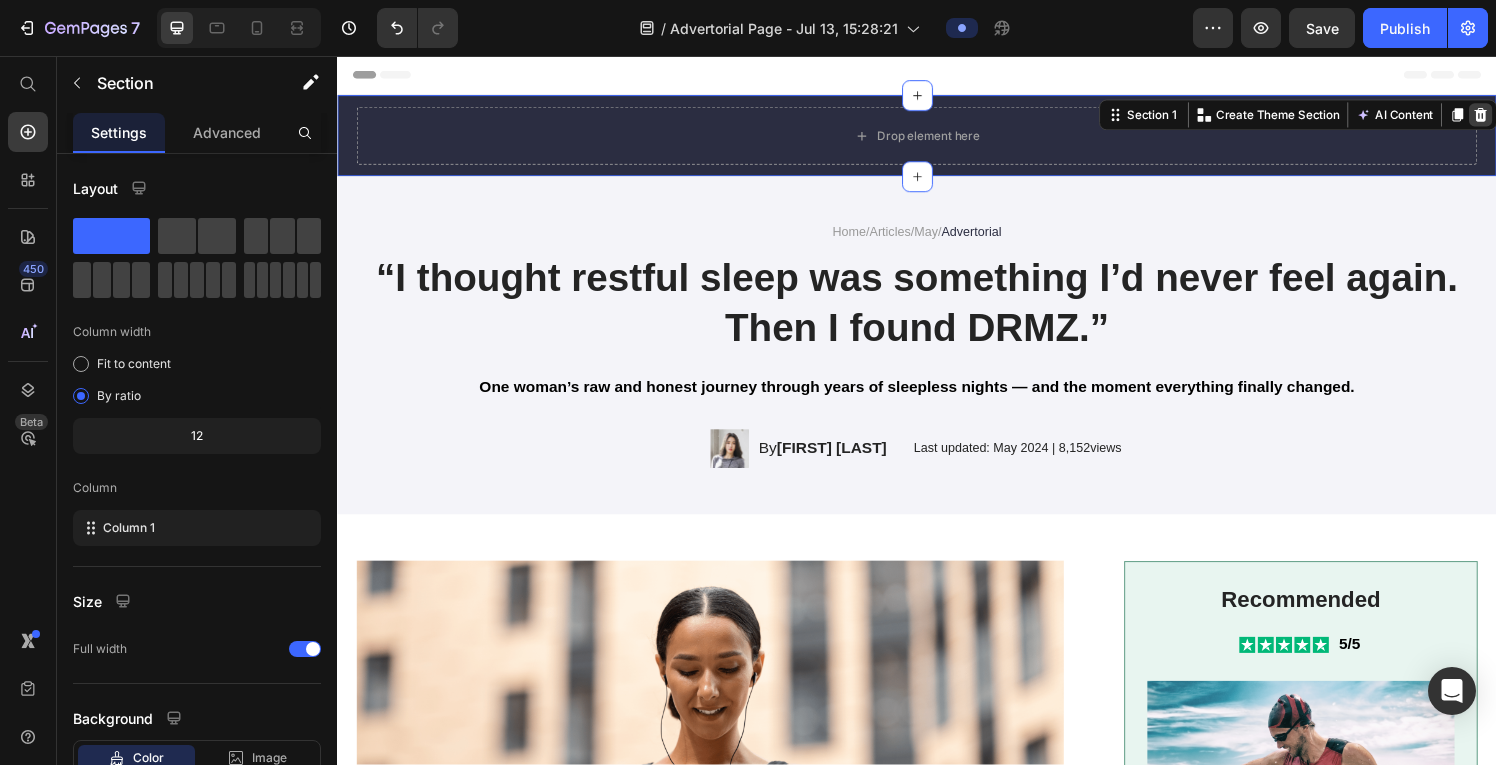 click 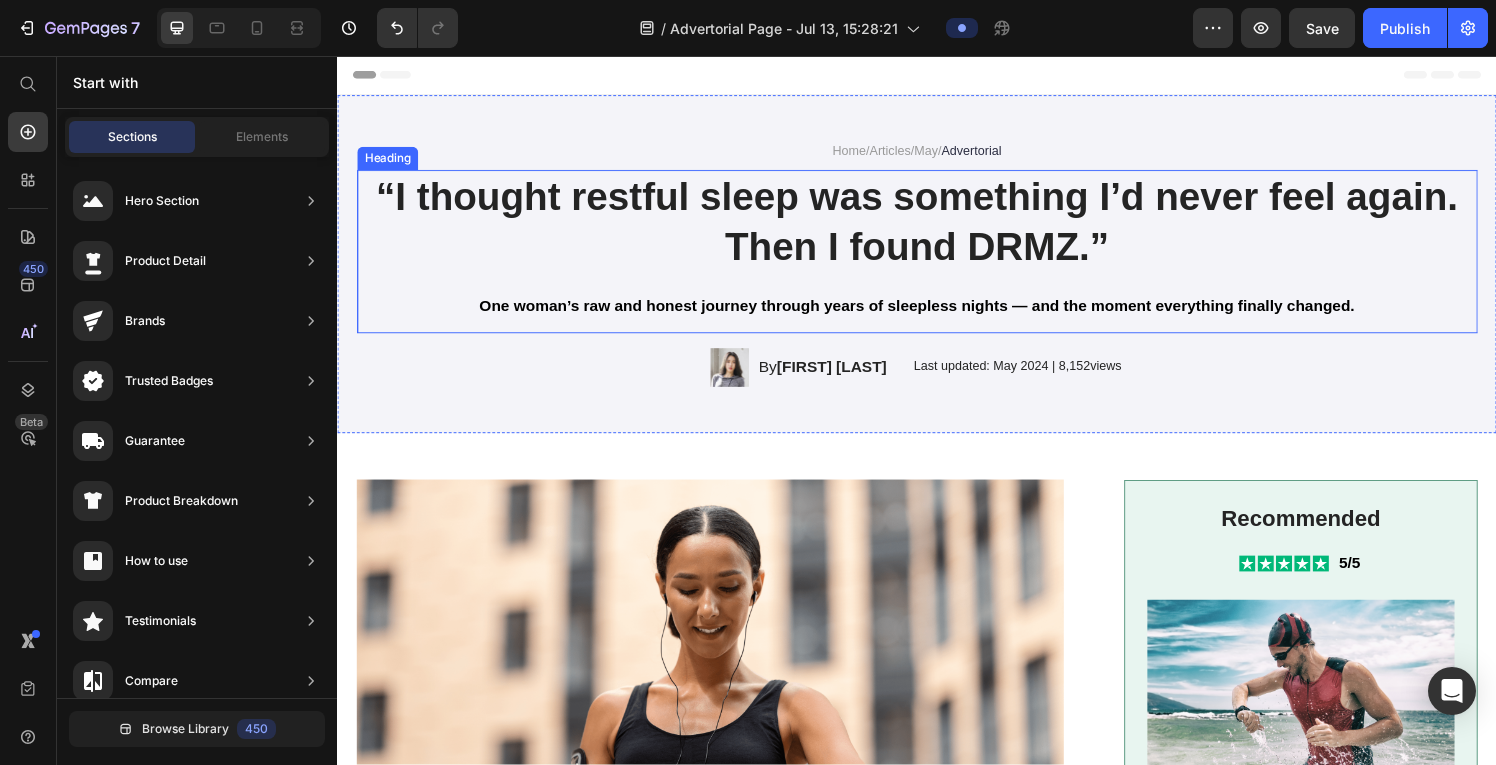 click on "“I thought restful sleep was something I’d never feel again. Then I found DRMZ.” One woman’s raw and honest journey through years of sleepless nights — and the moment everything finally changed." at bounding box center (937, 258) 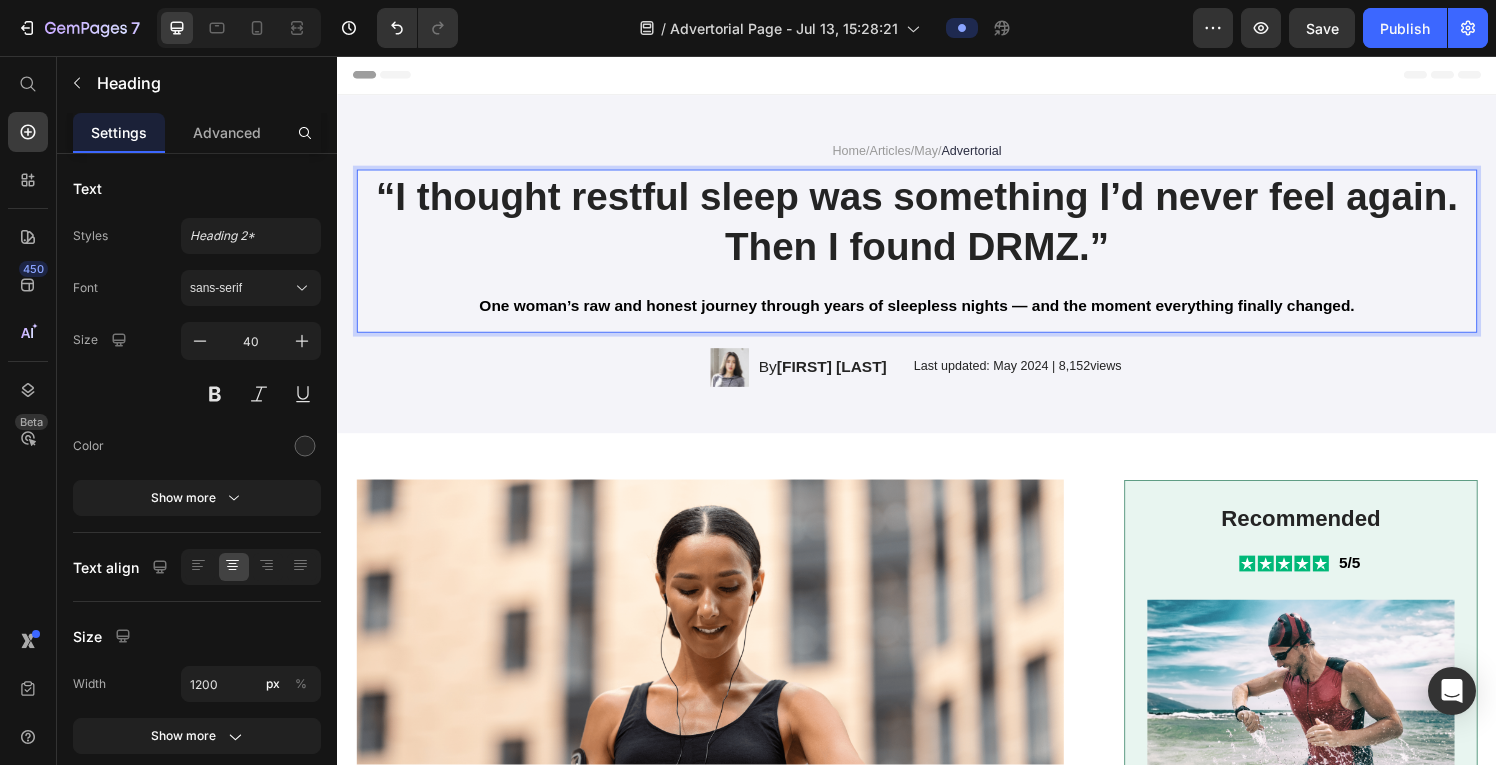 click on "“I thought restful sleep was something I’d never feel again. Then I found DRMZ.”" at bounding box center [937, 228] 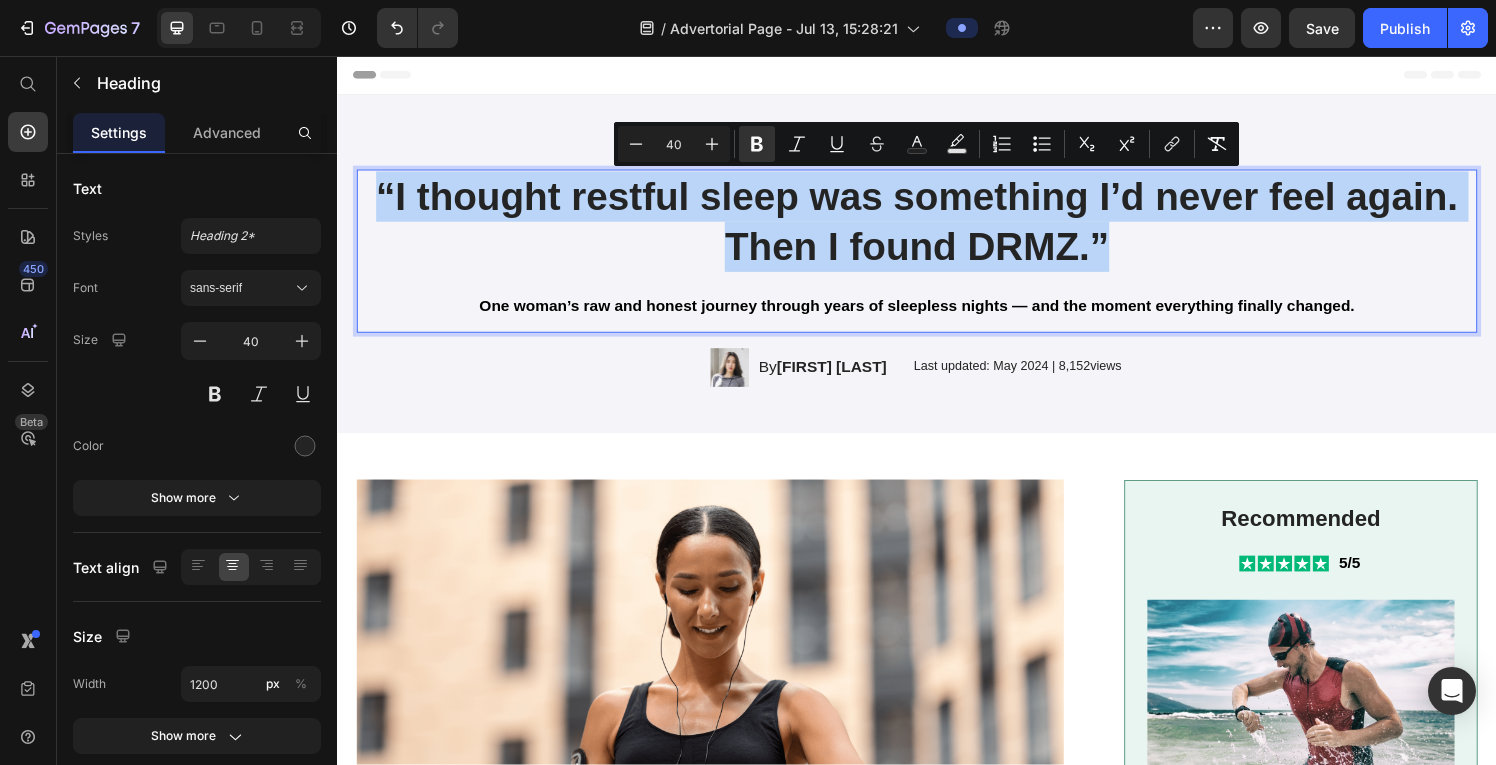 drag, startPoint x: 1160, startPoint y: 255, endPoint x: 374, endPoint y: 212, distance: 787.17535 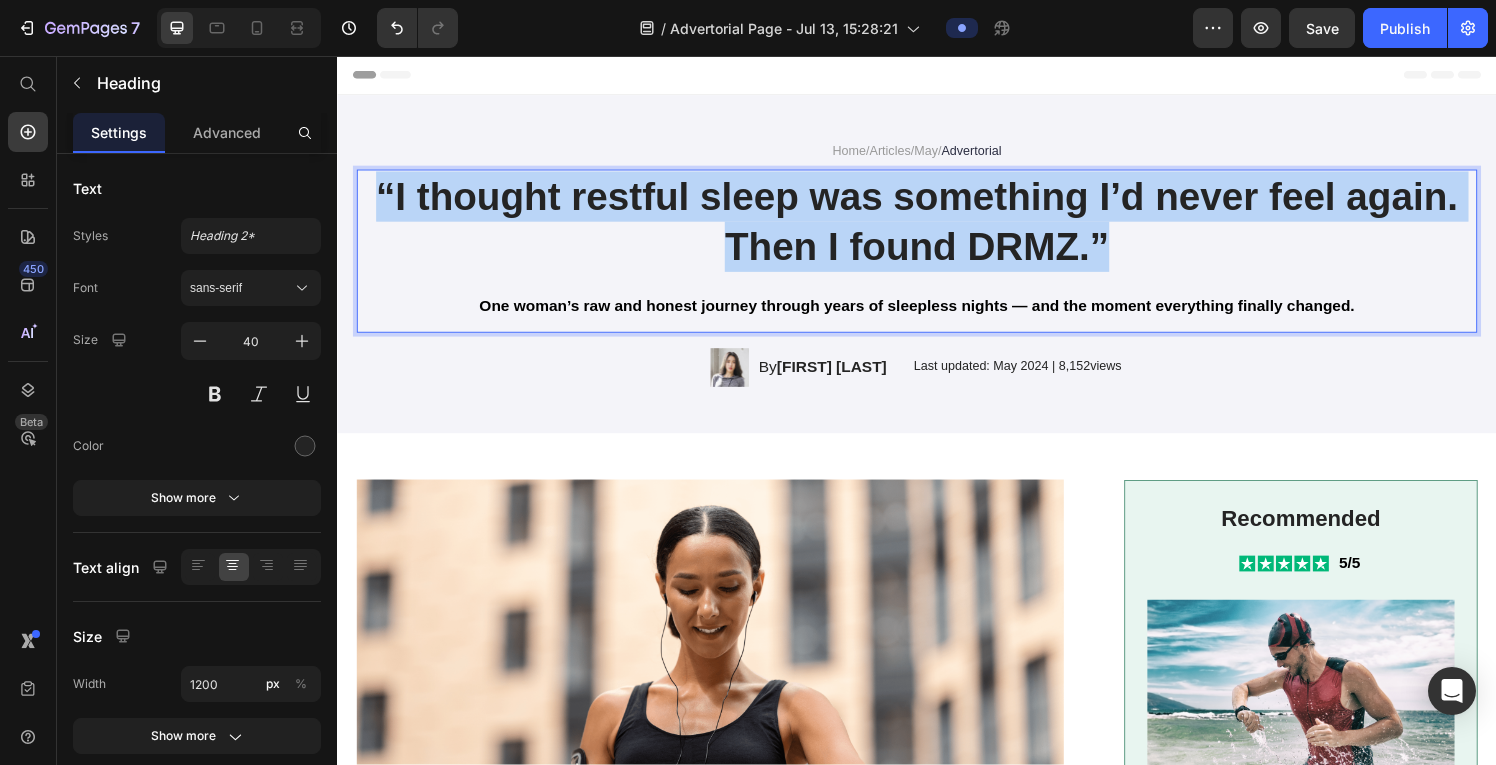 drag, startPoint x: 1157, startPoint y: 269, endPoint x: 370, endPoint y: 200, distance: 790.019 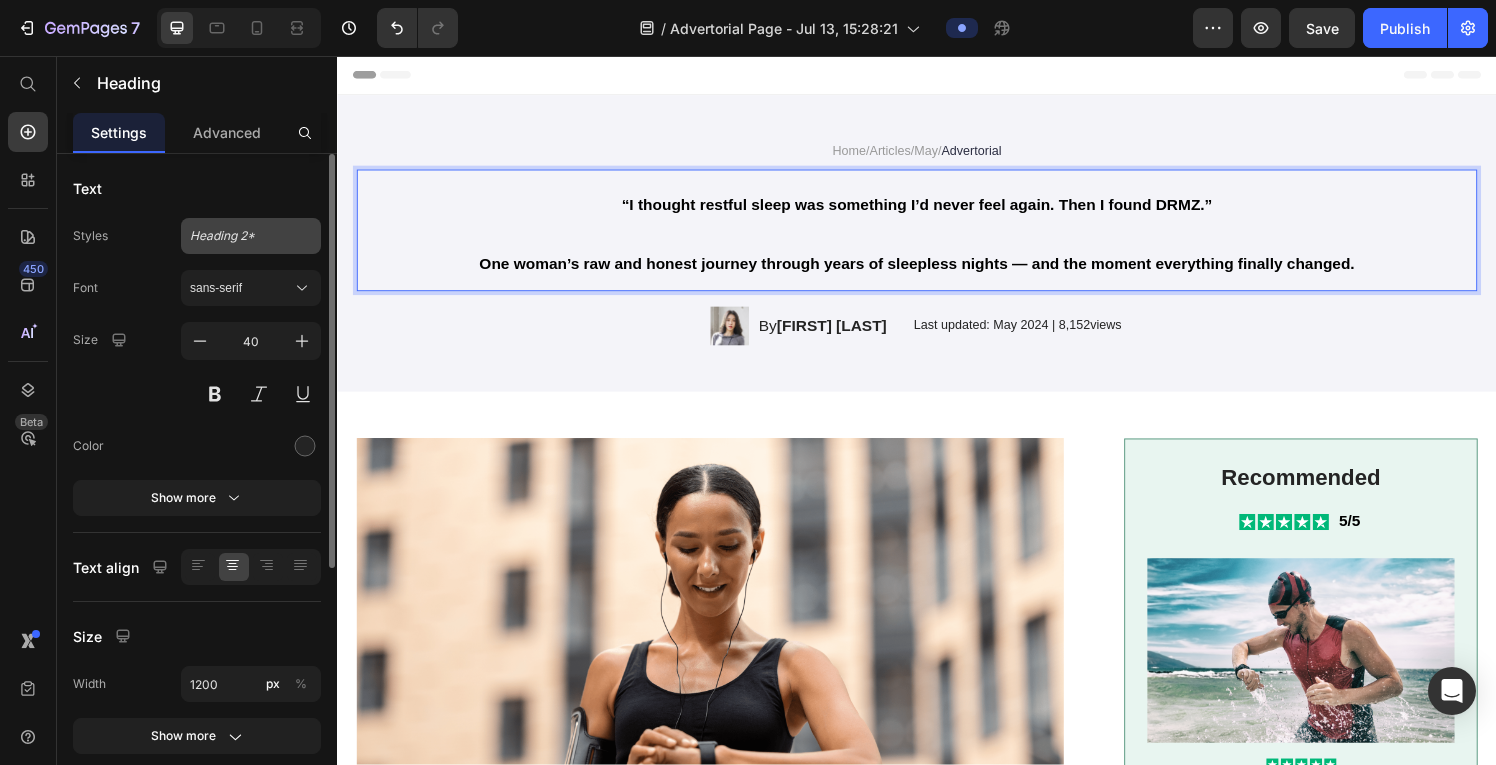 click on "Heading 2*" 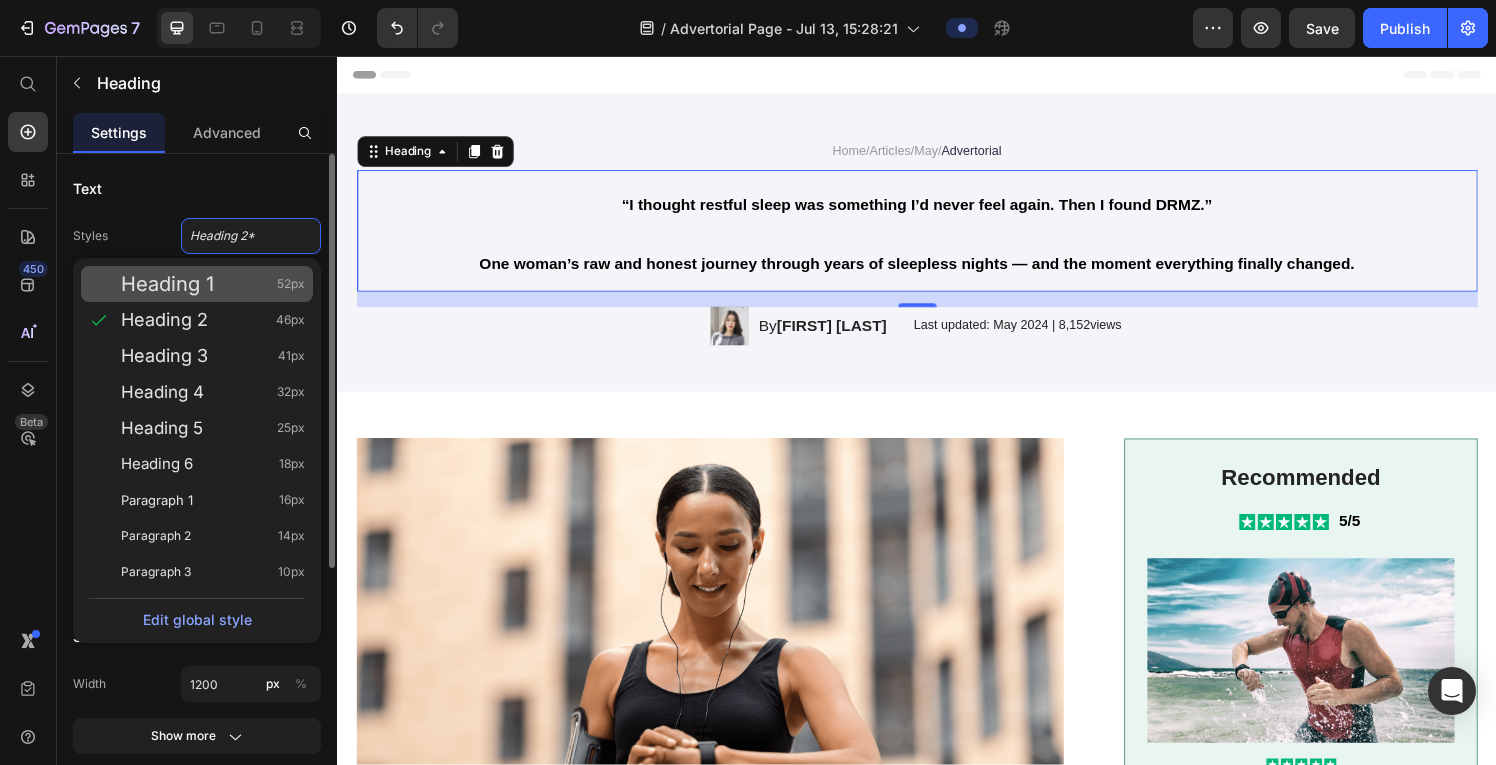 click on "Heading 1" at bounding box center [167, 284] 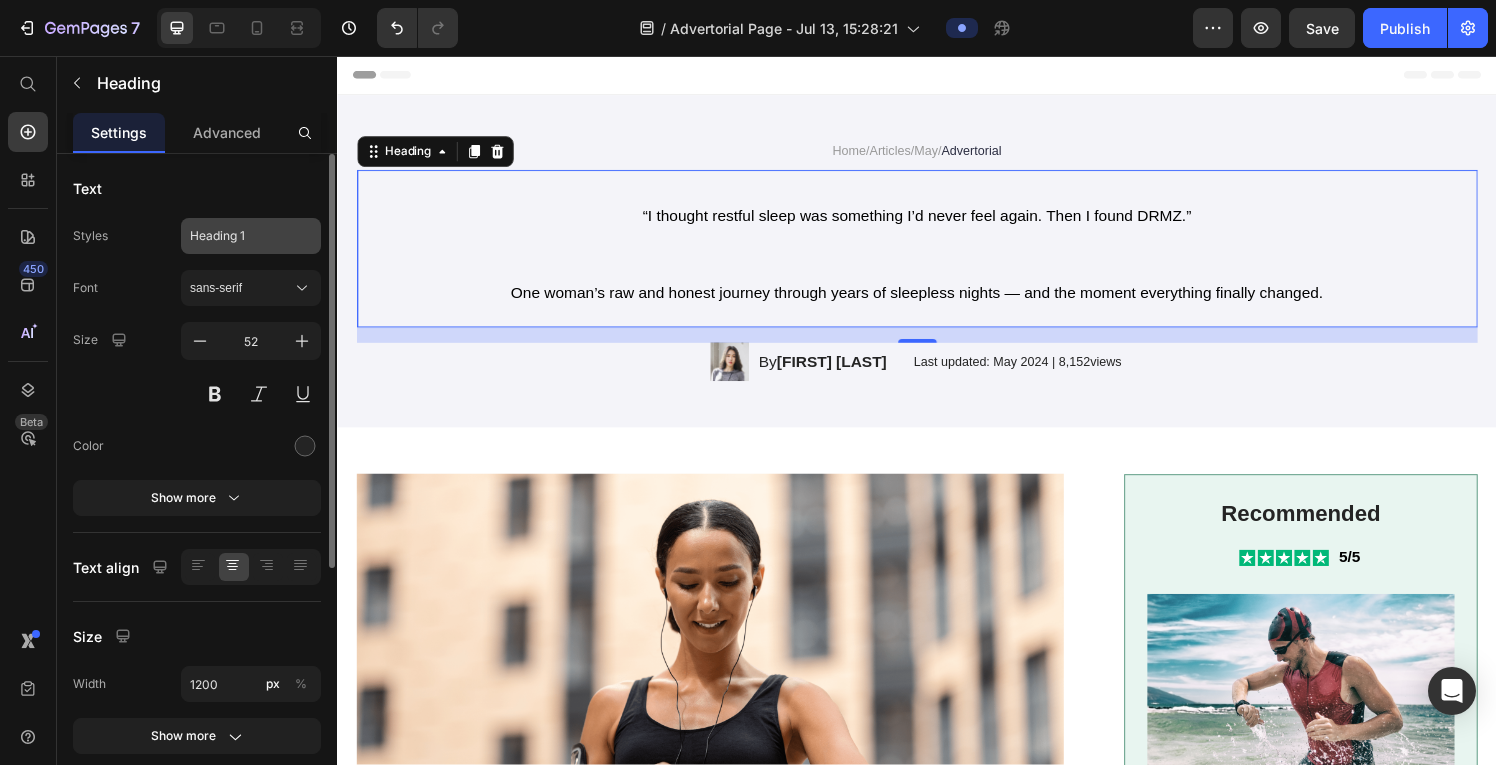 click on "Heading 1" 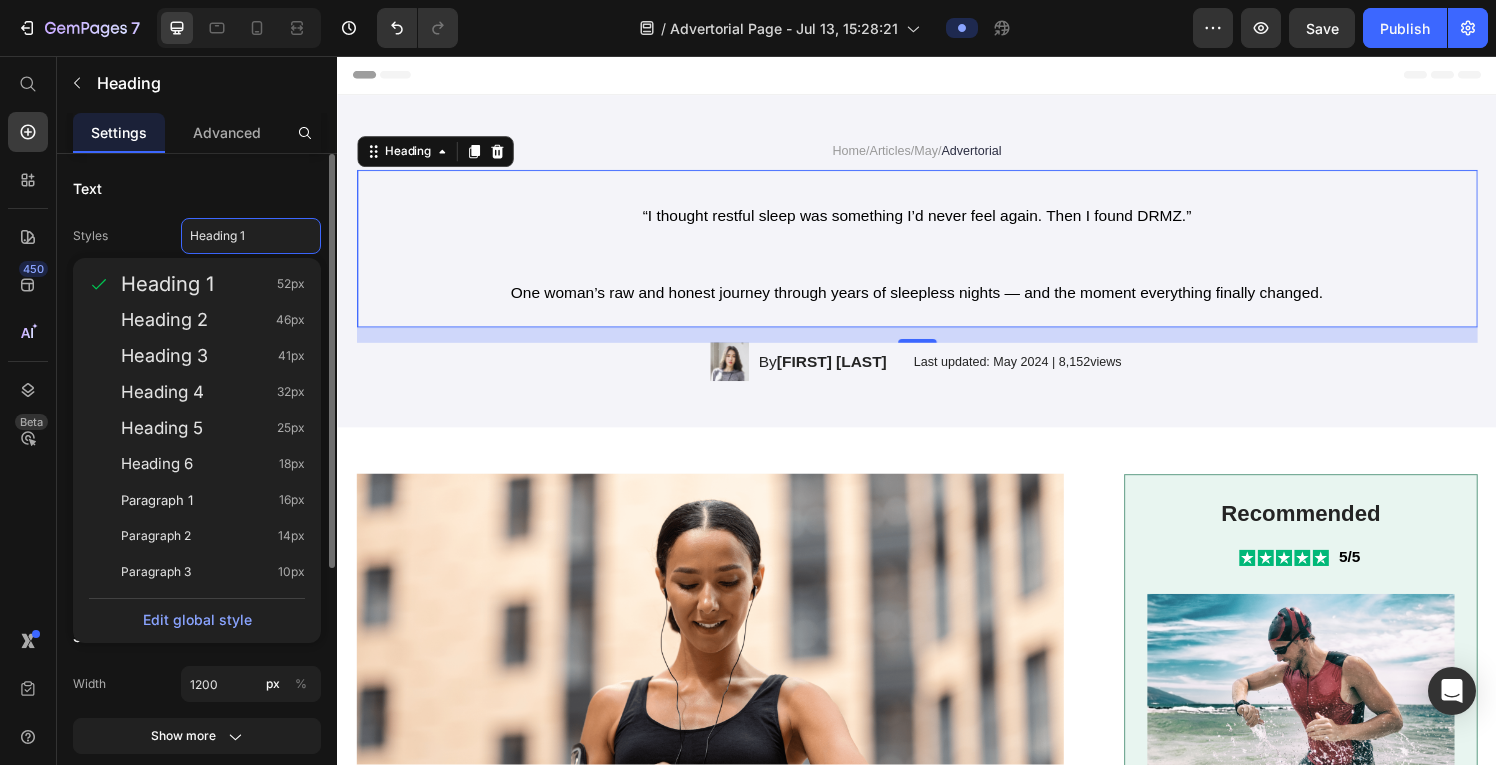 click on "Styles Heading 1 Heading 1 52px Heading 2 46px Heading 3 41px Heading 4 32px Heading 5 25px Heading 6 18px Paragraph 1 16px Paragraph 2 14px Paragraph 3 10px  Edit global style" at bounding box center (197, 236) 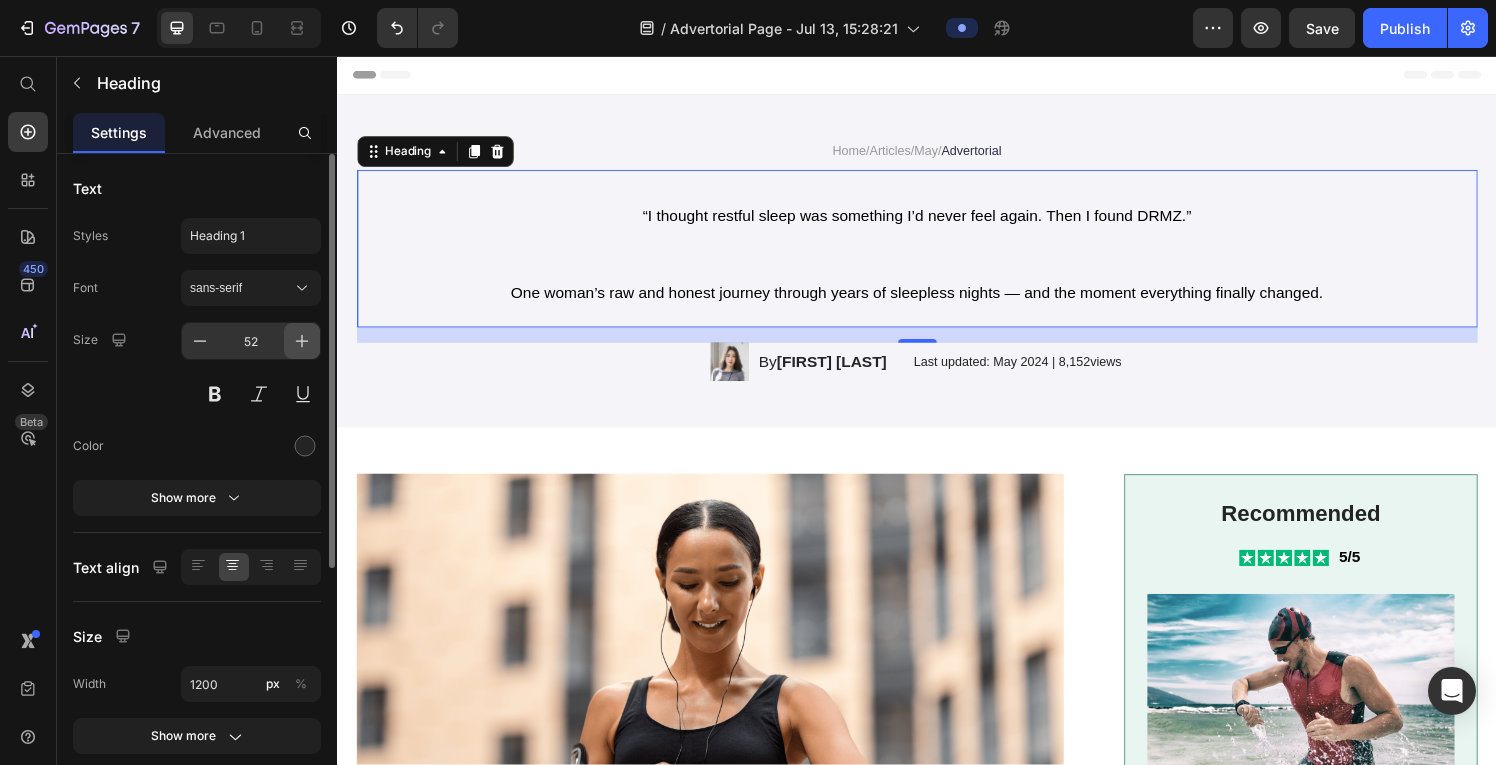 click at bounding box center [302, 341] 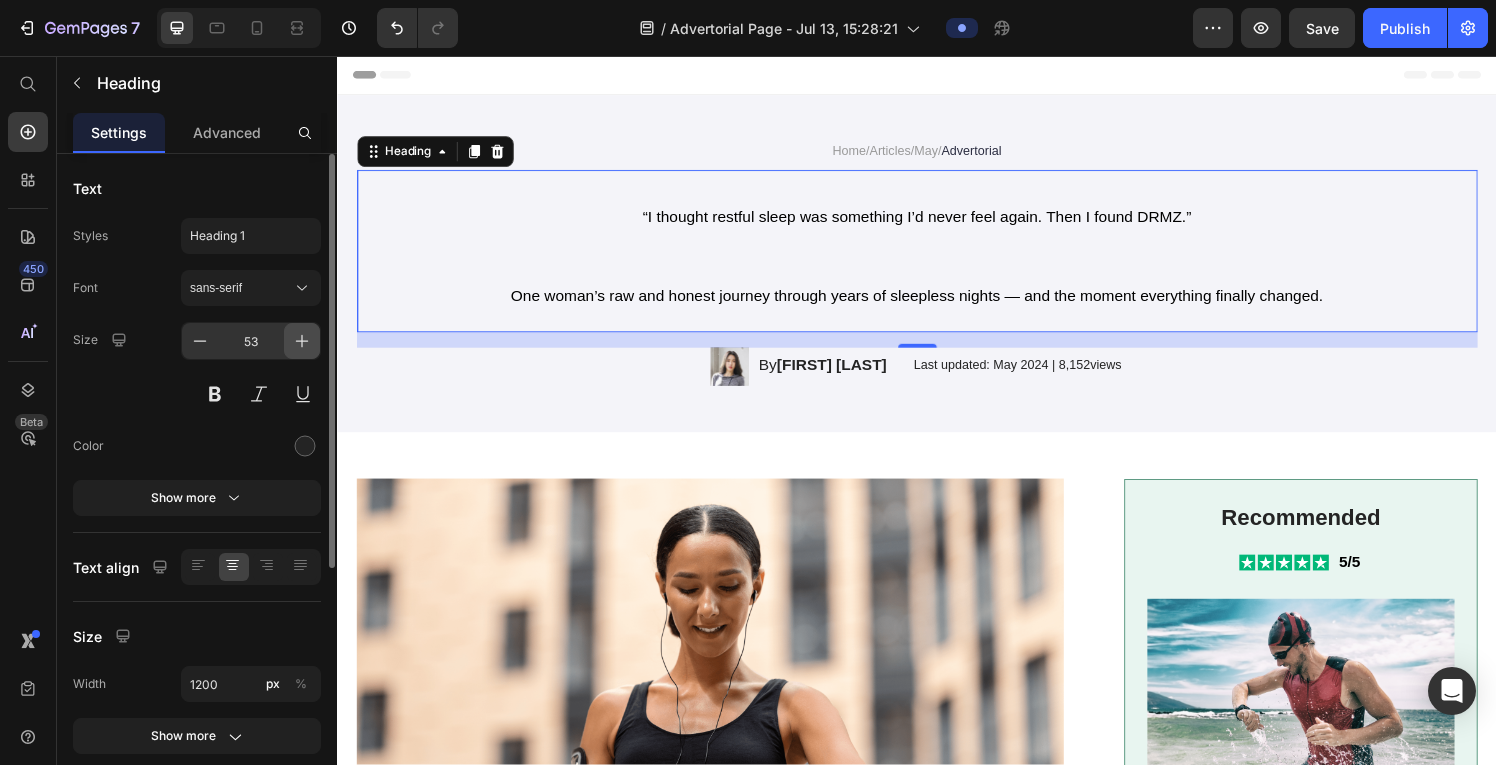 click at bounding box center (302, 341) 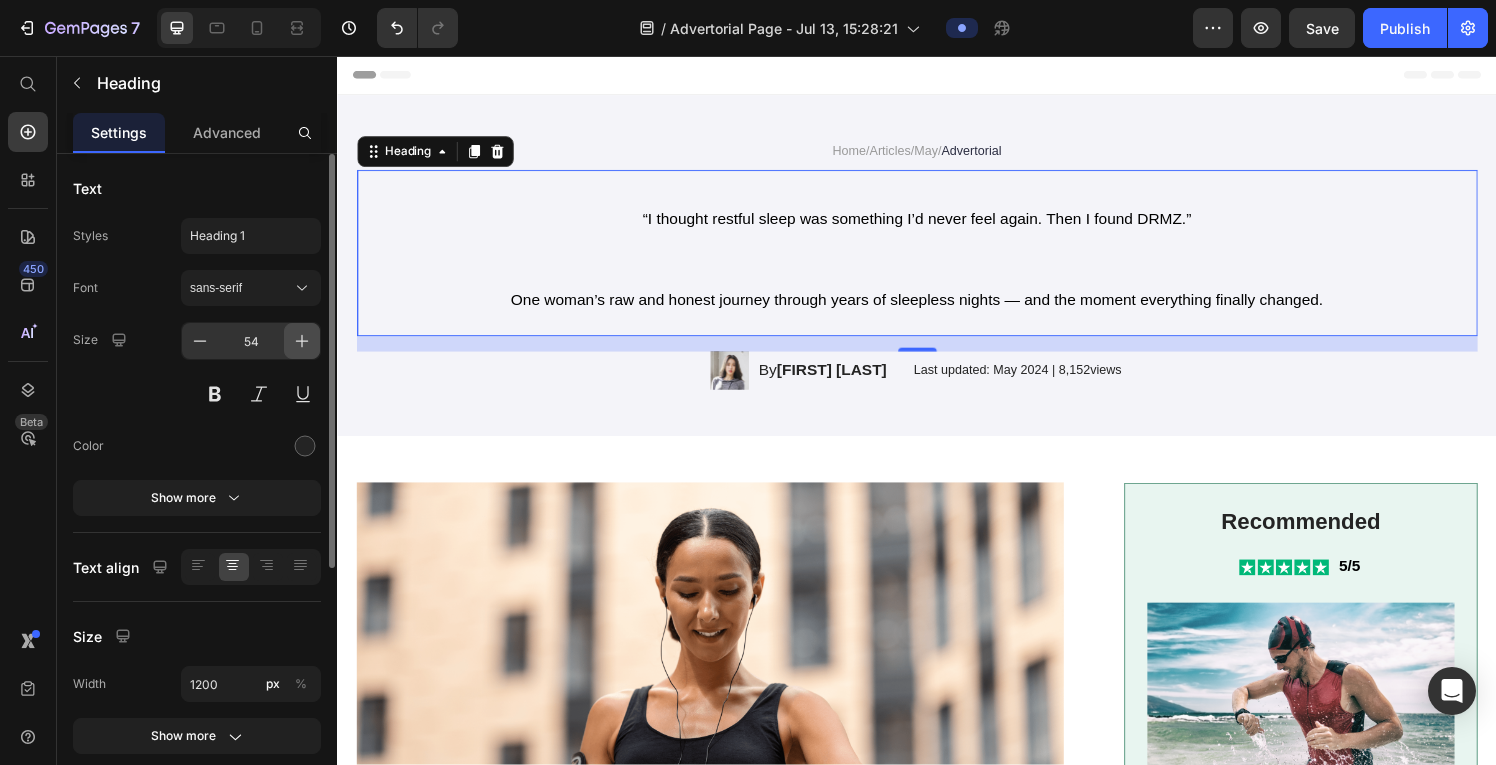 click at bounding box center [302, 341] 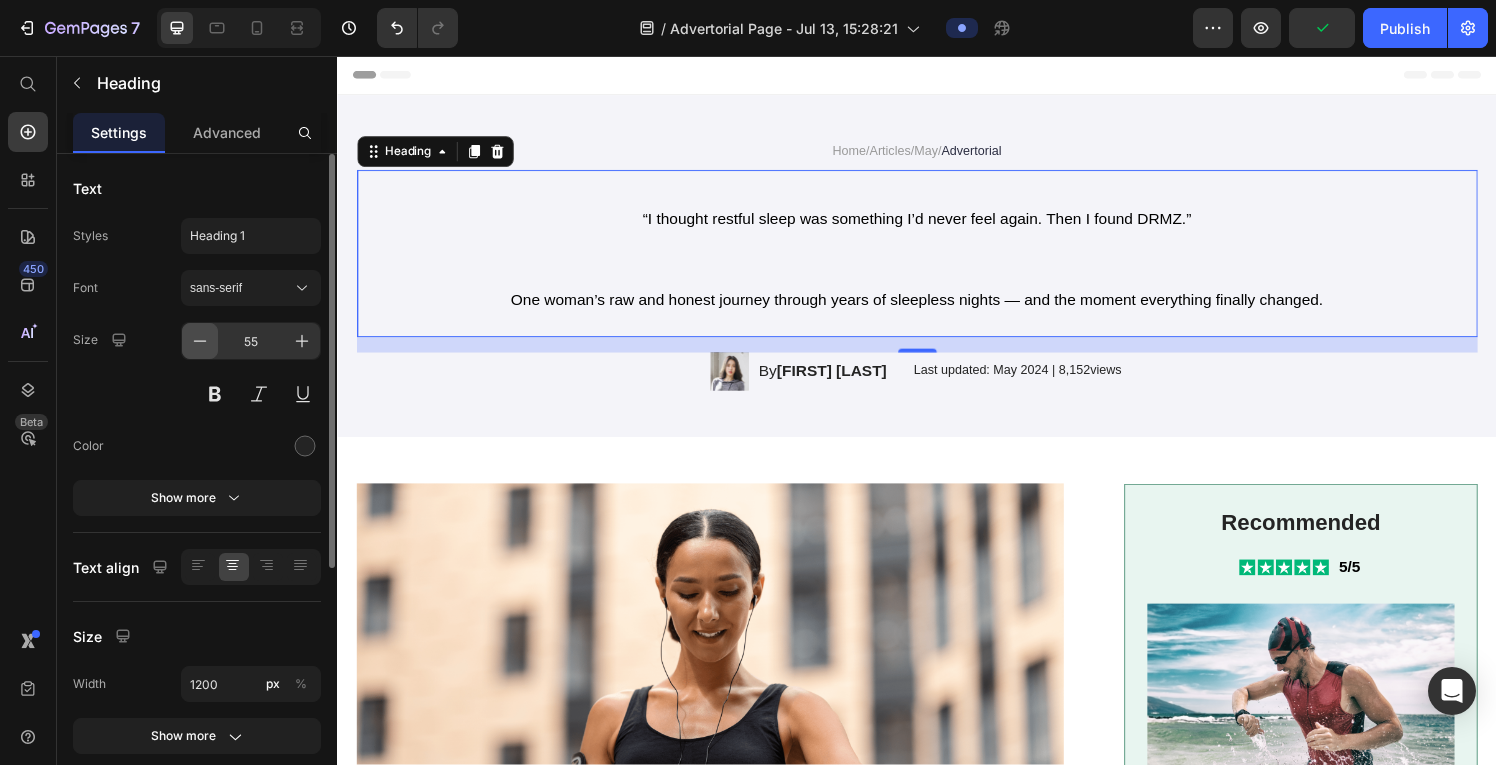 click 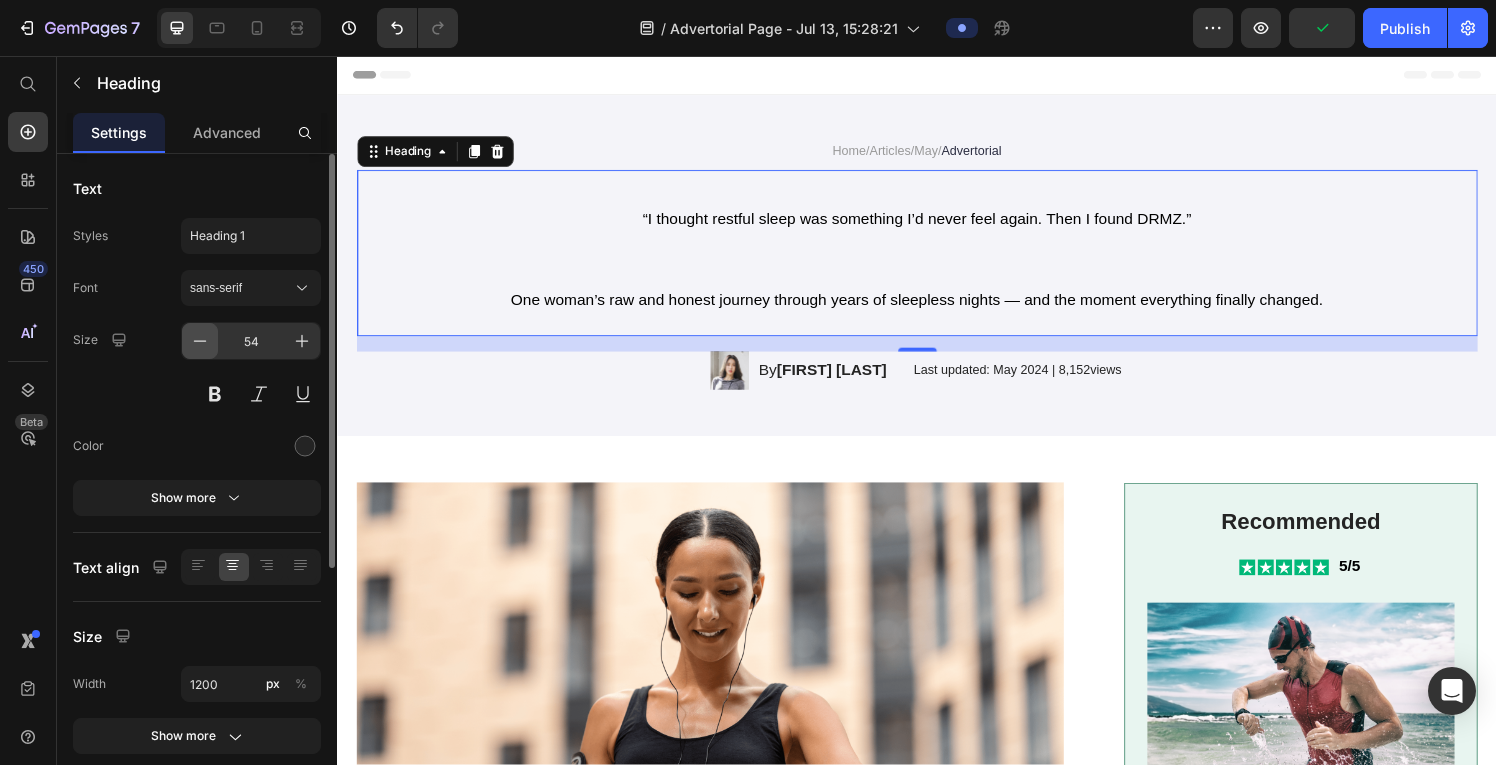 click 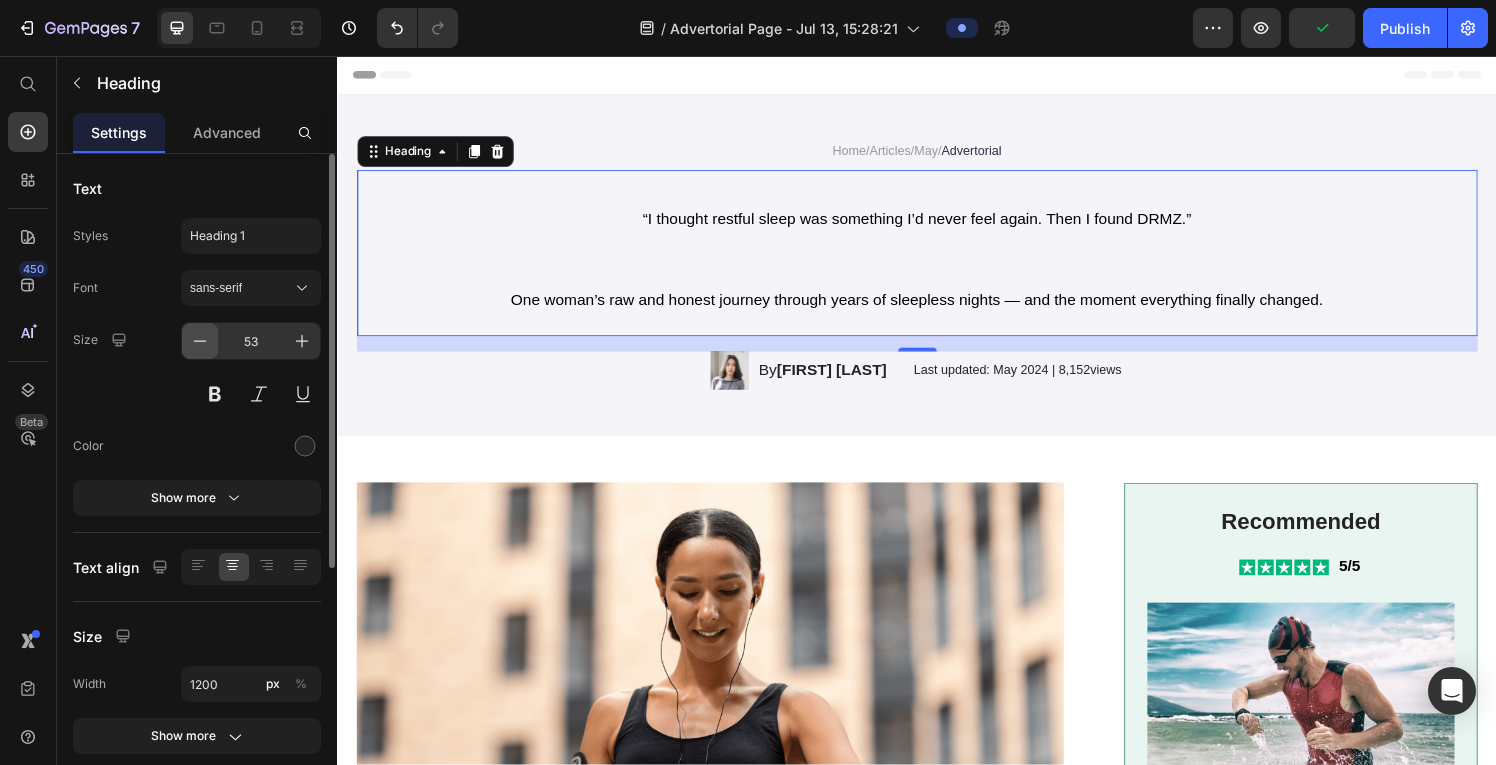 click 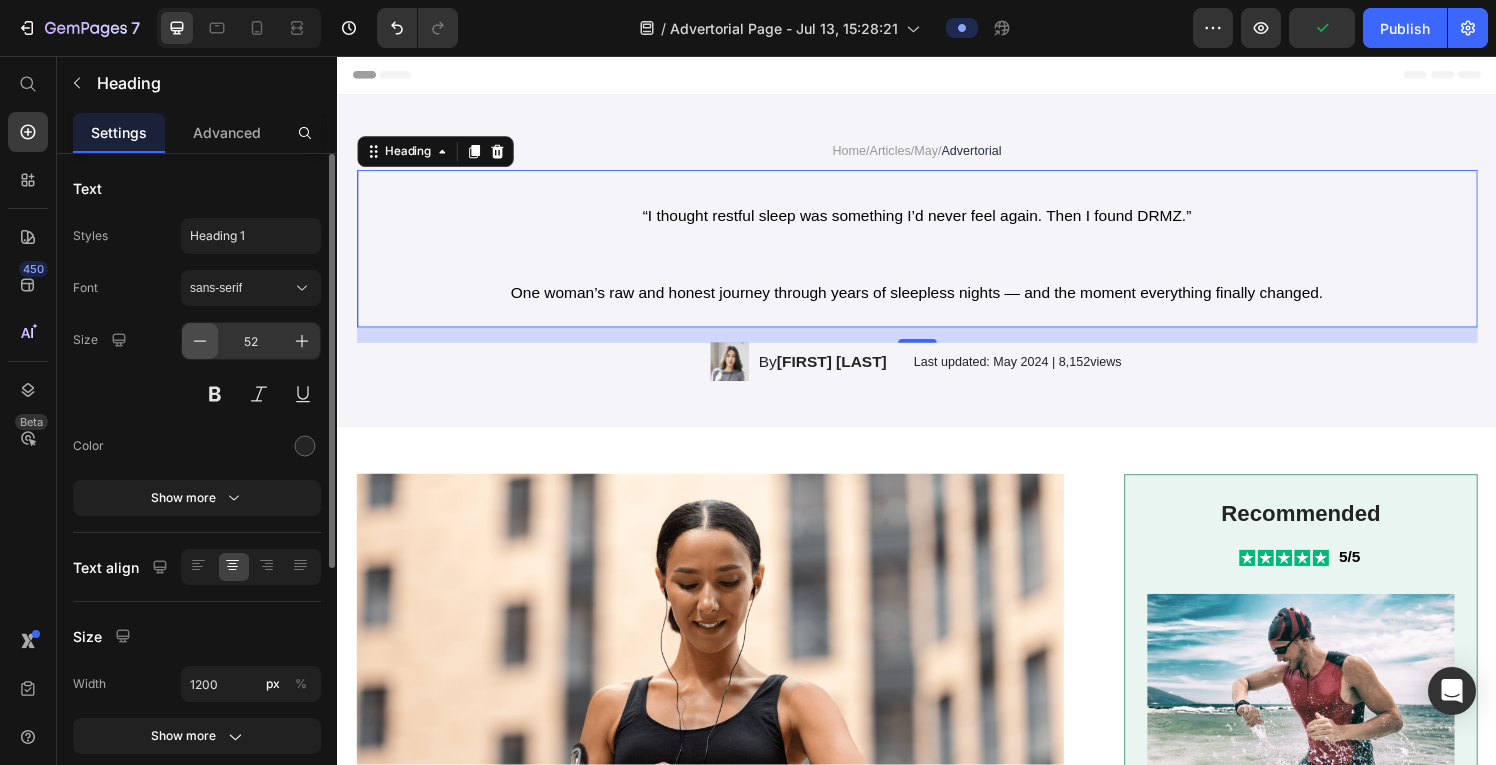 click 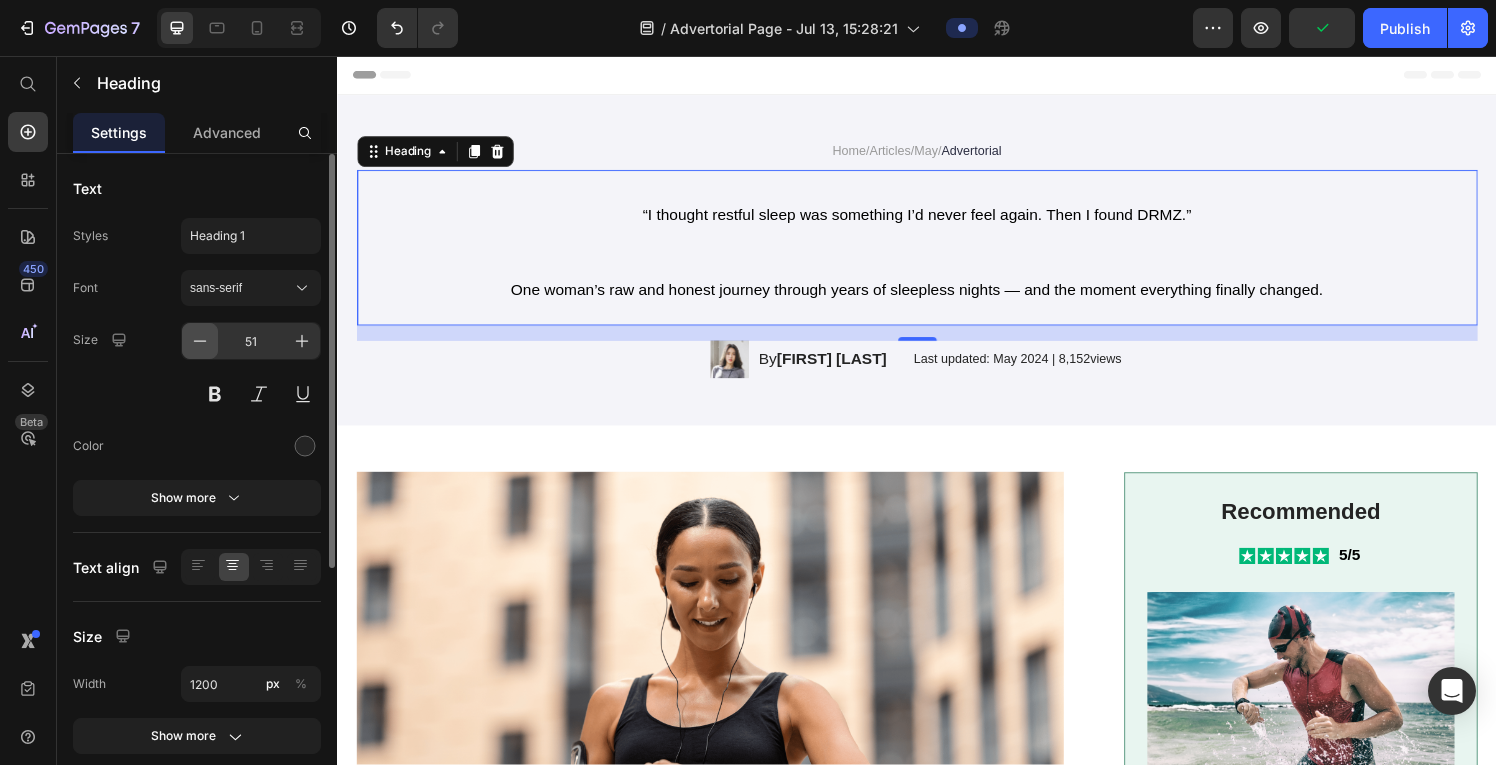 click 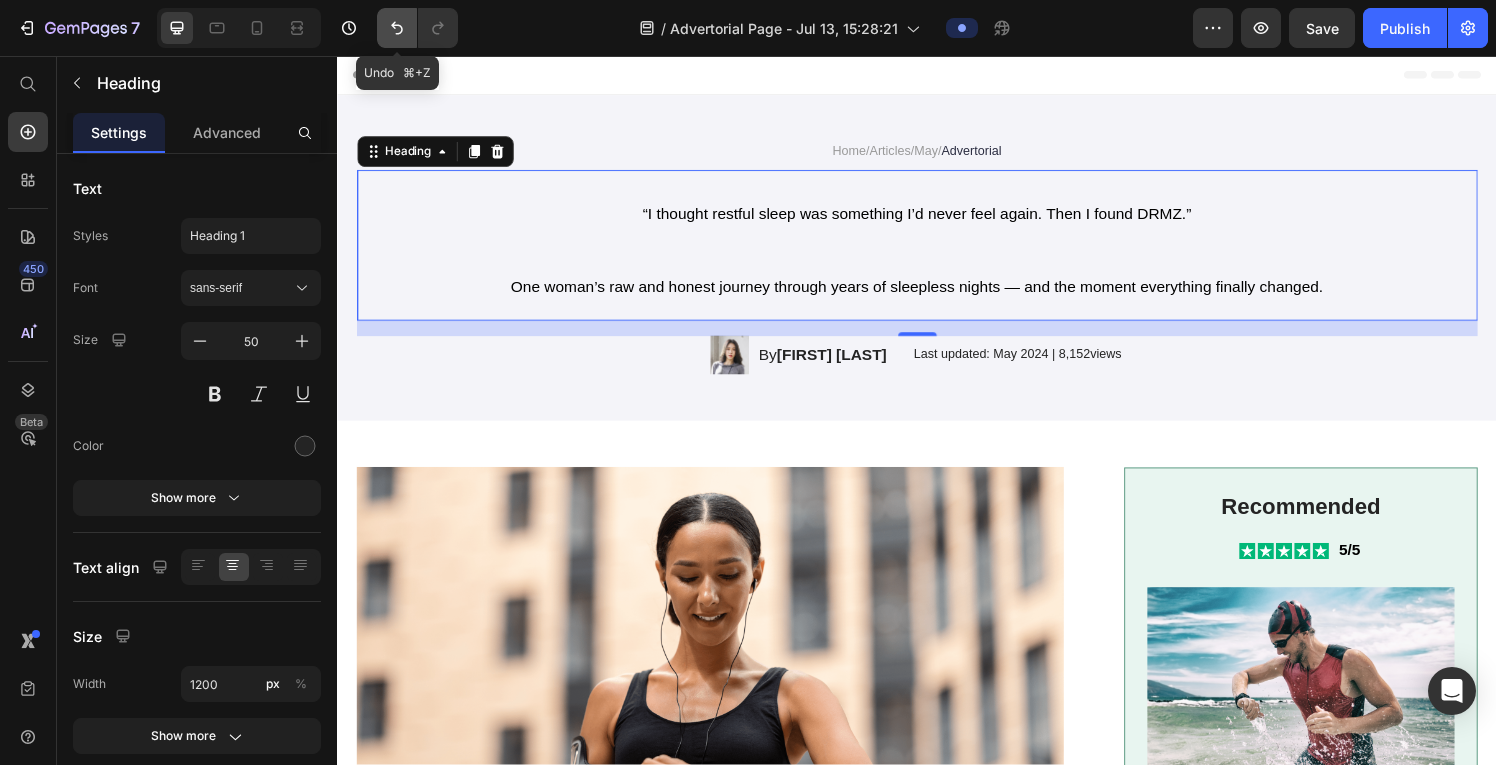 click 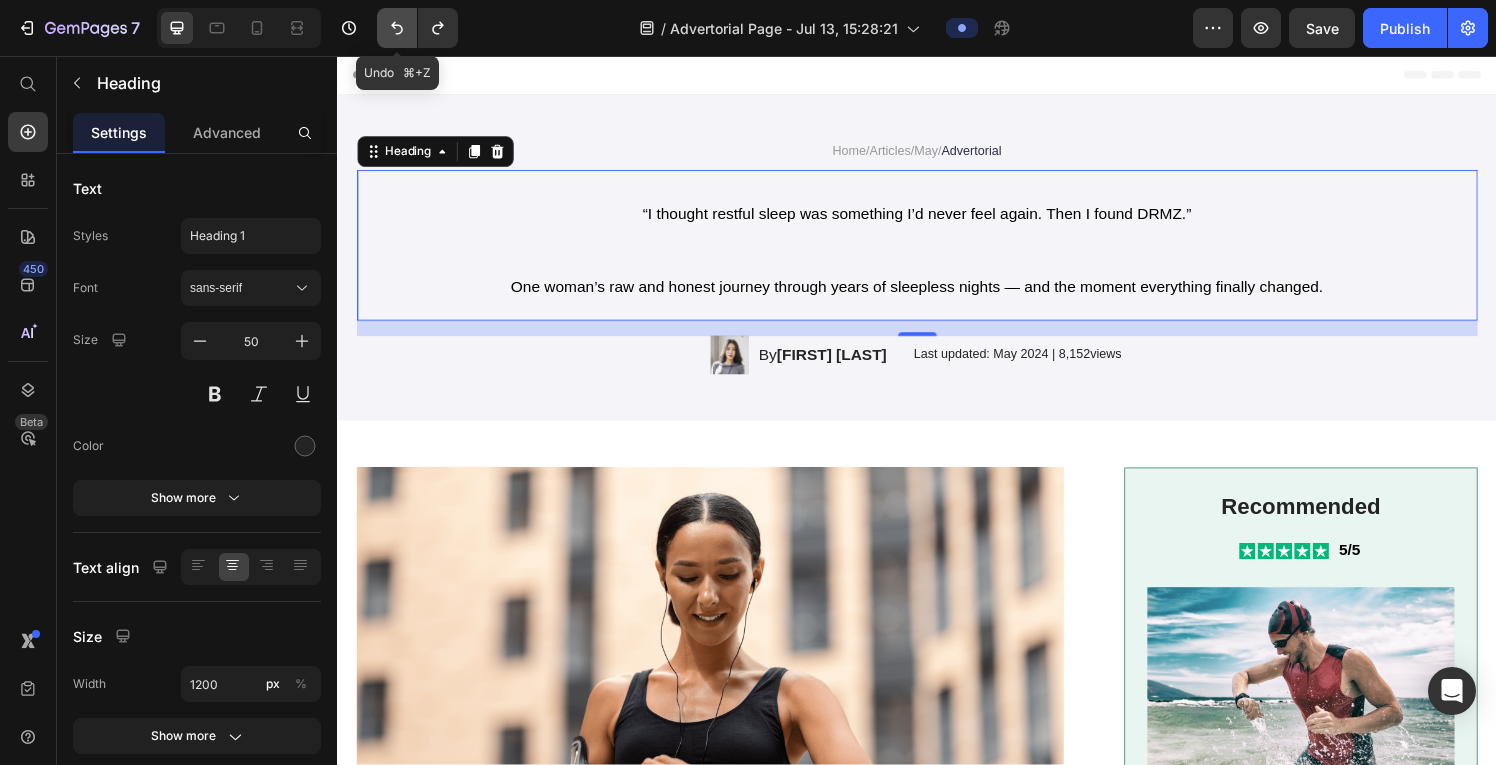 click 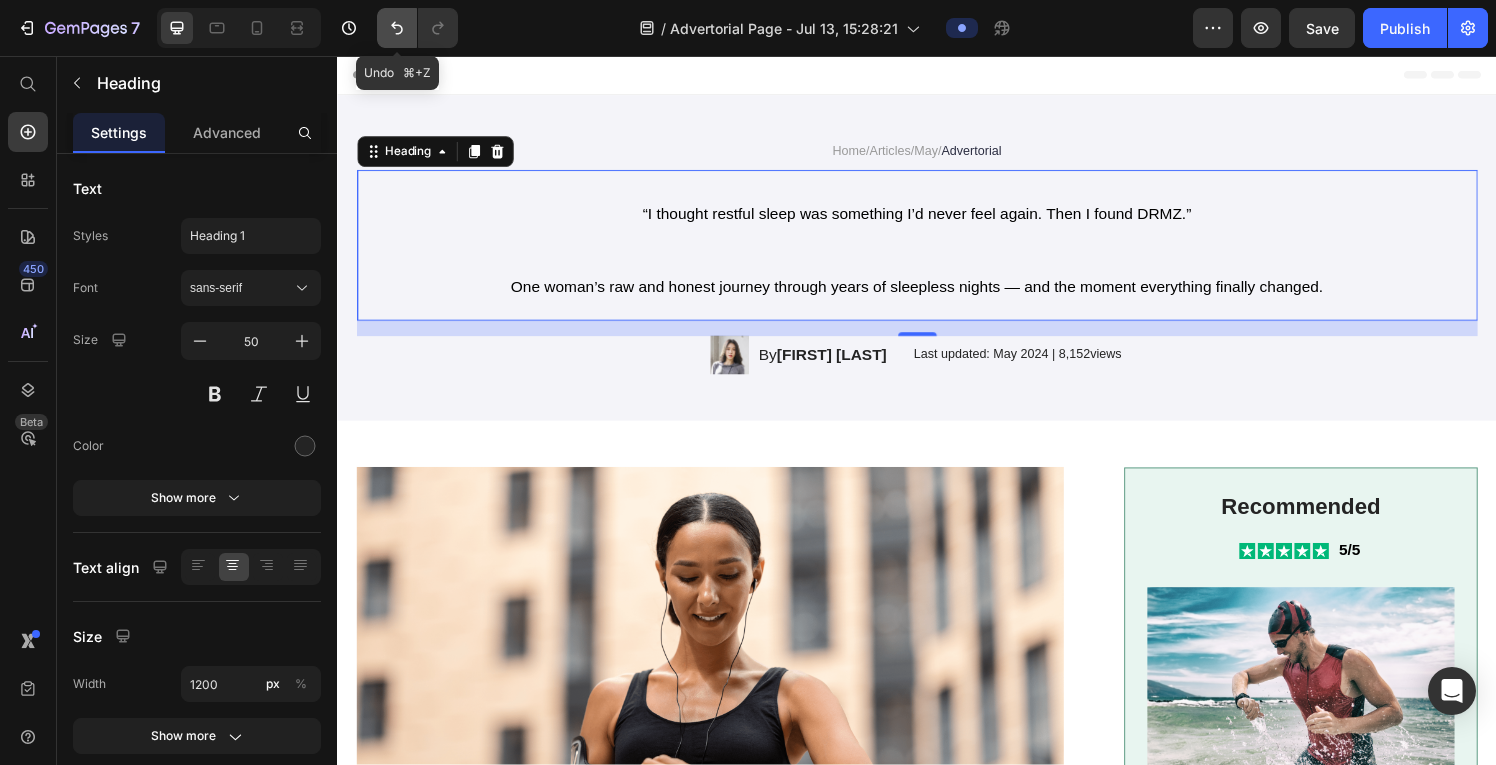 click 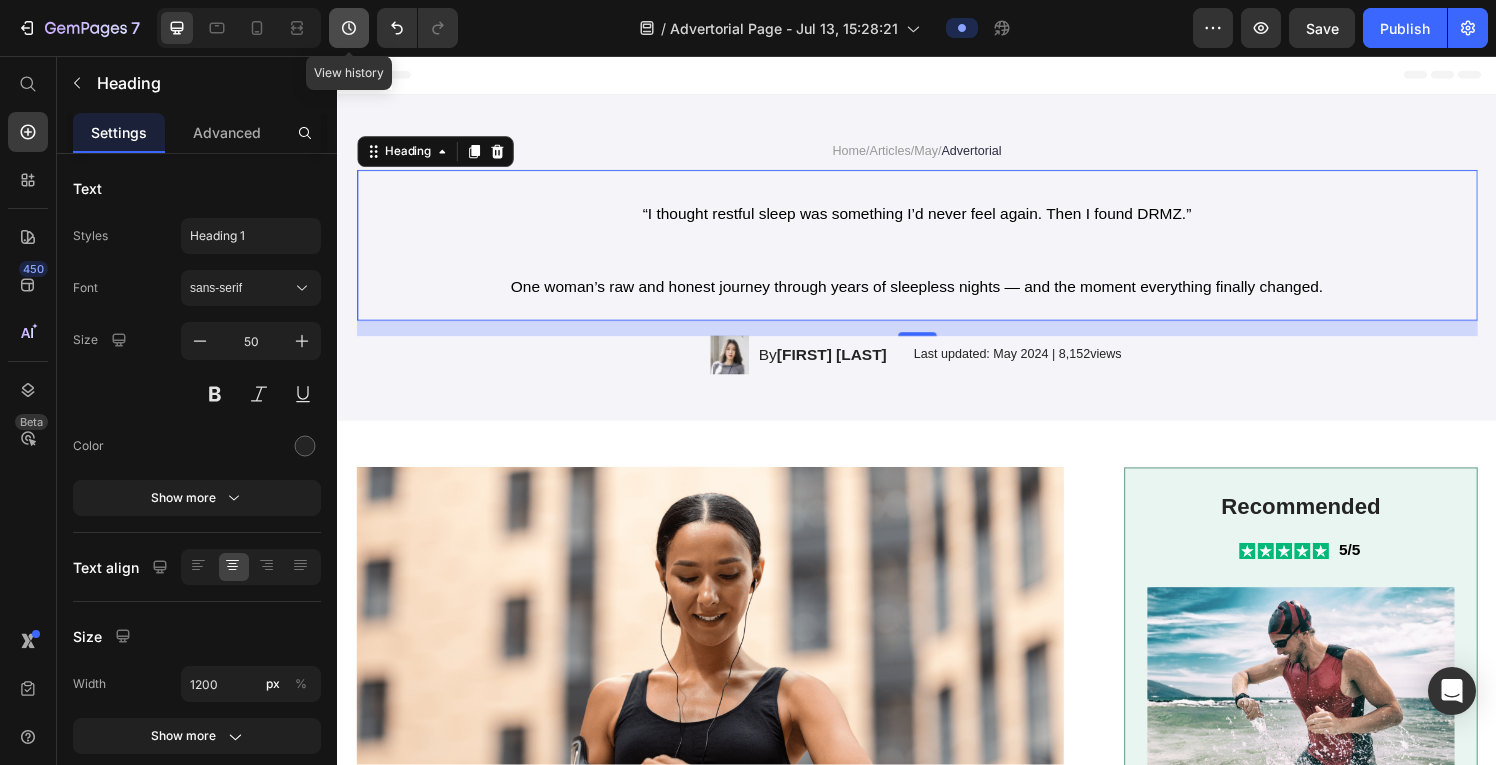 click 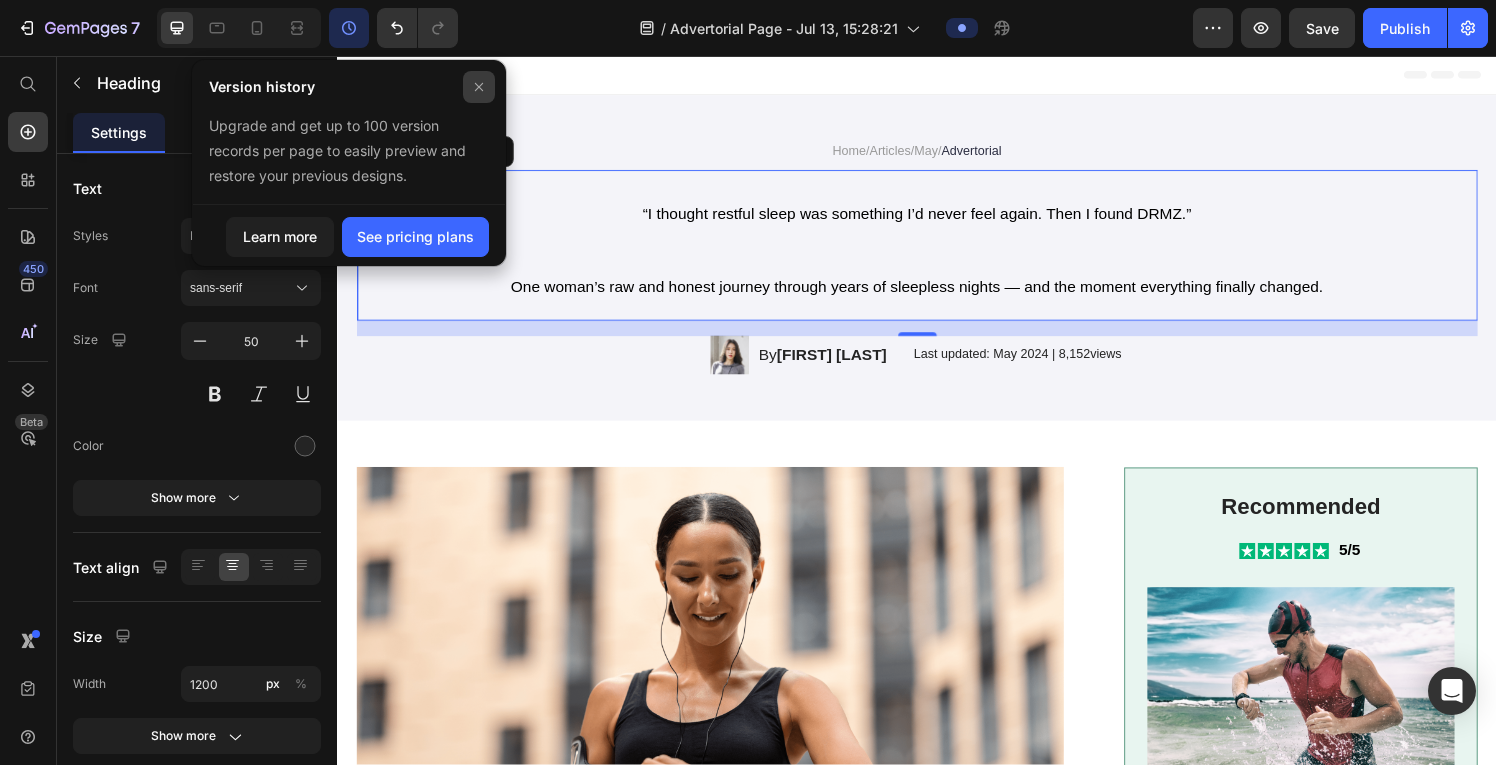 click 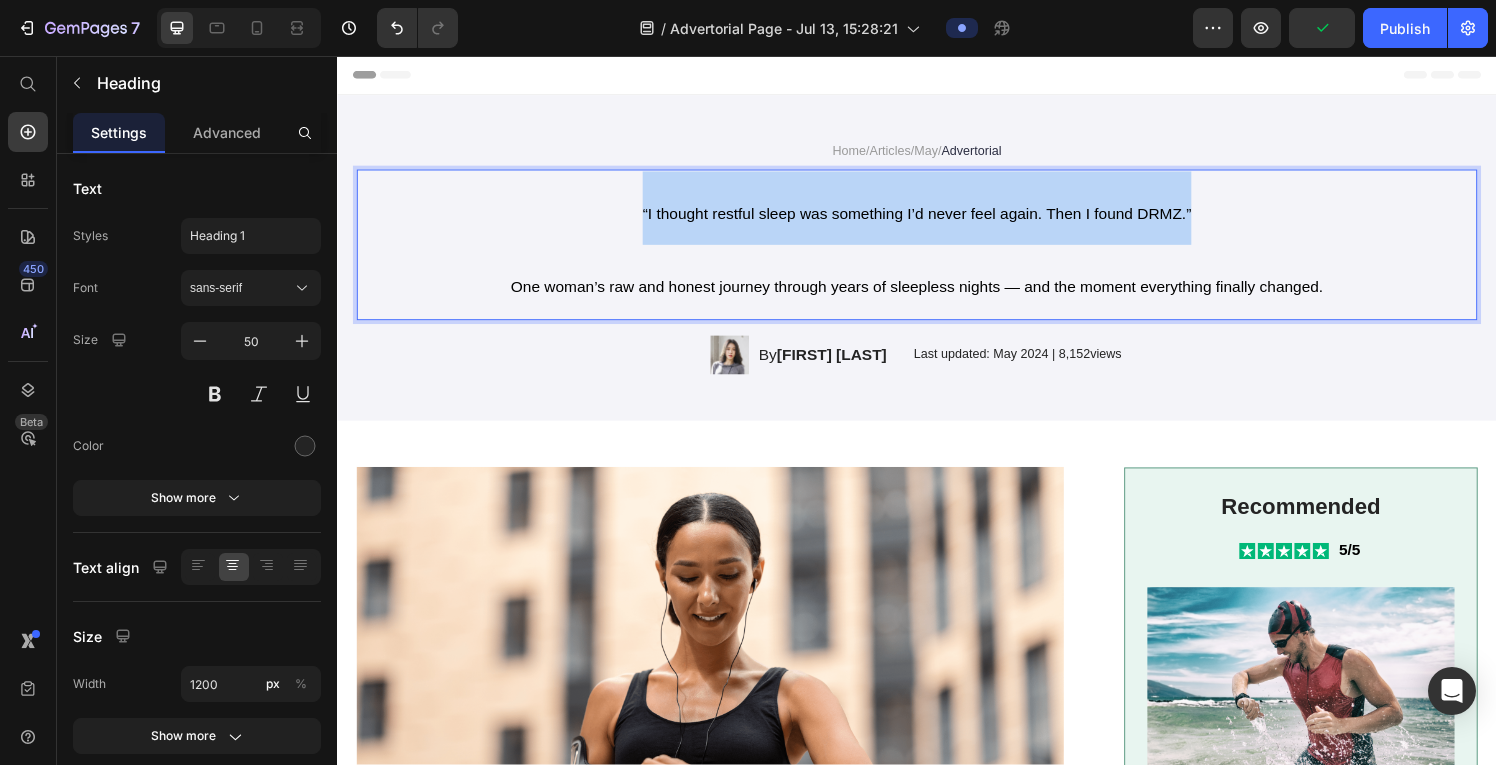 drag, startPoint x: 1272, startPoint y: 211, endPoint x: 643, endPoint y: 223, distance: 629.11444 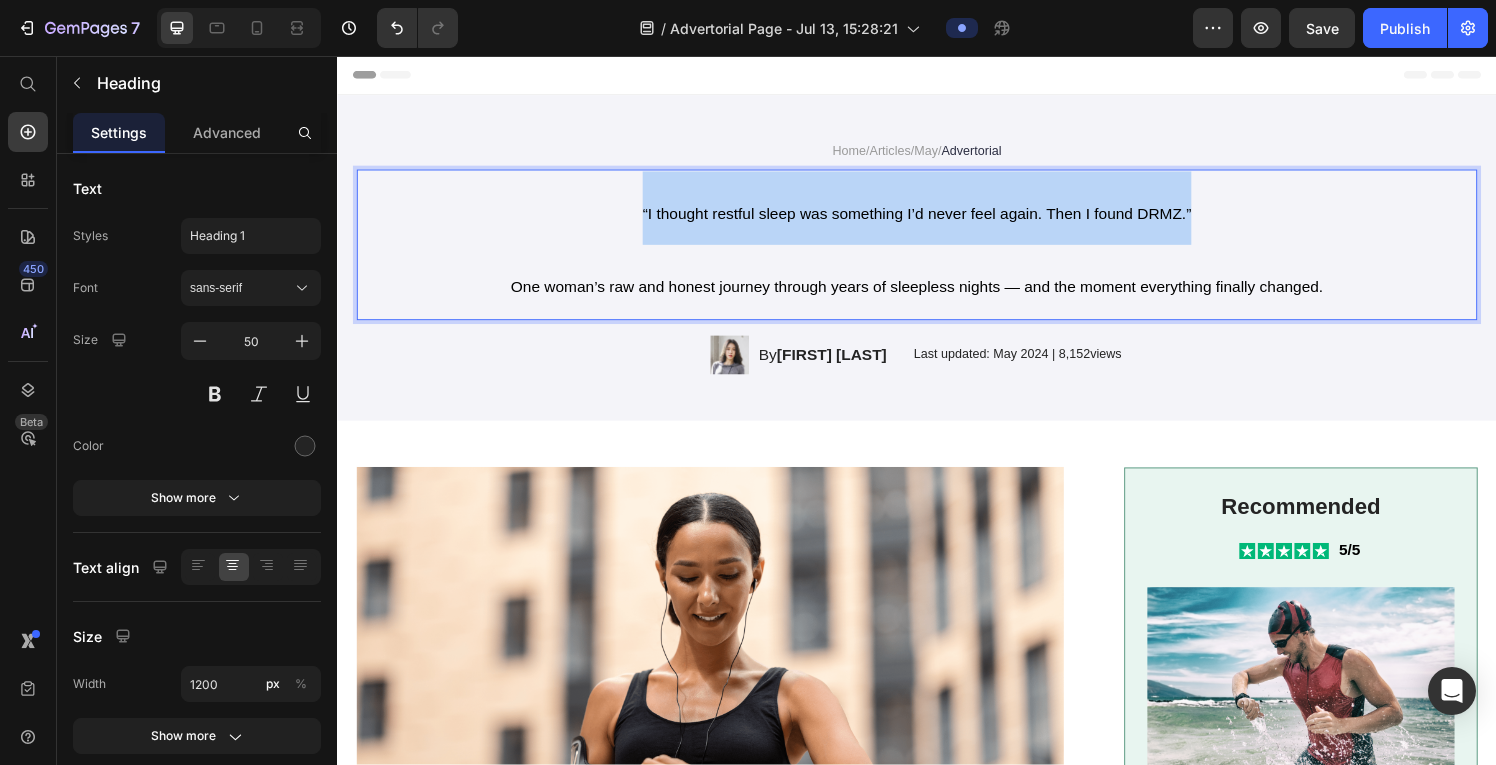drag, startPoint x: 1225, startPoint y: 209, endPoint x: 621, endPoint y: 213, distance: 604.01324 